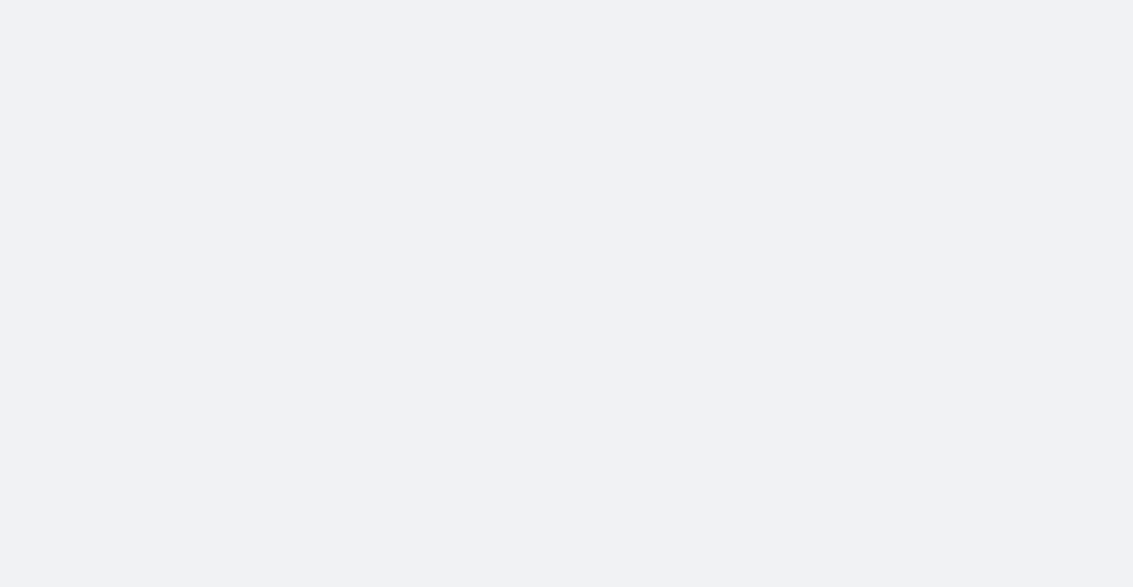 scroll, scrollTop: 0, scrollLeft: 0, axis: both 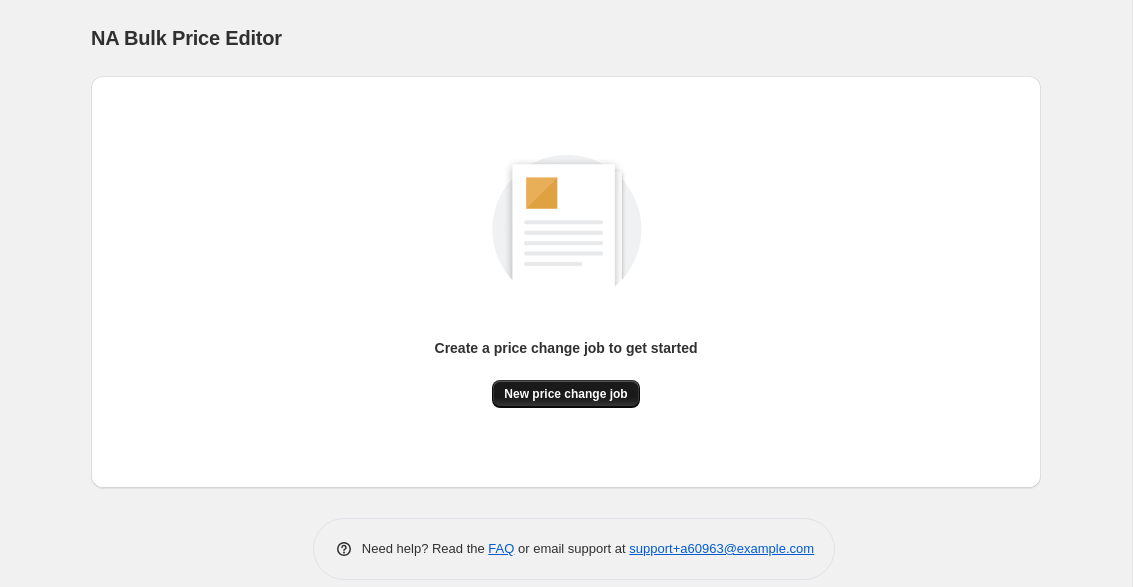 click on "New price change job" at bounding box center [565, 394] 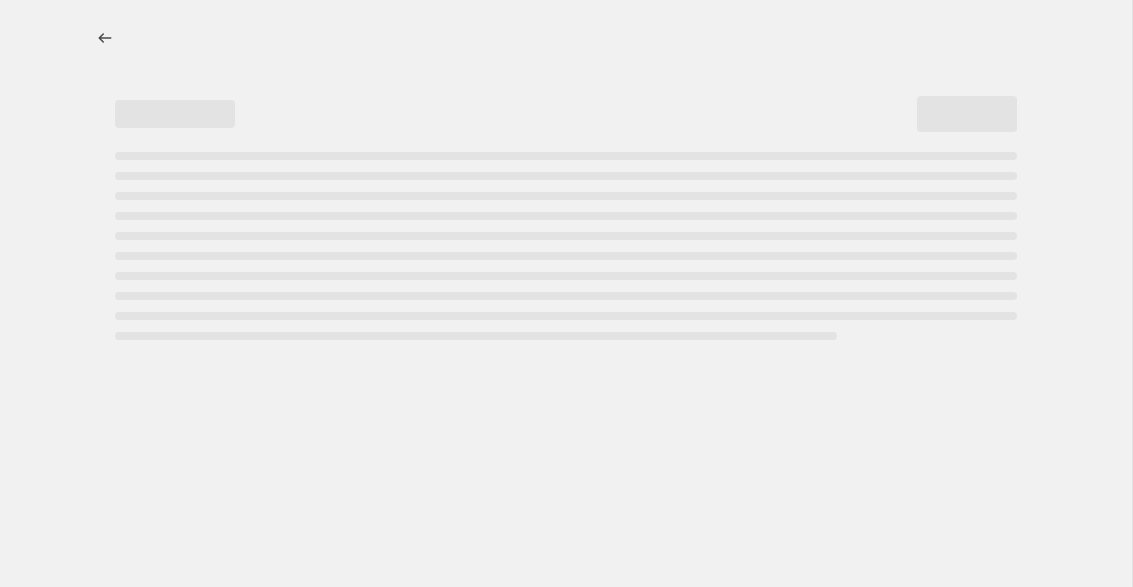 select on "percentage" 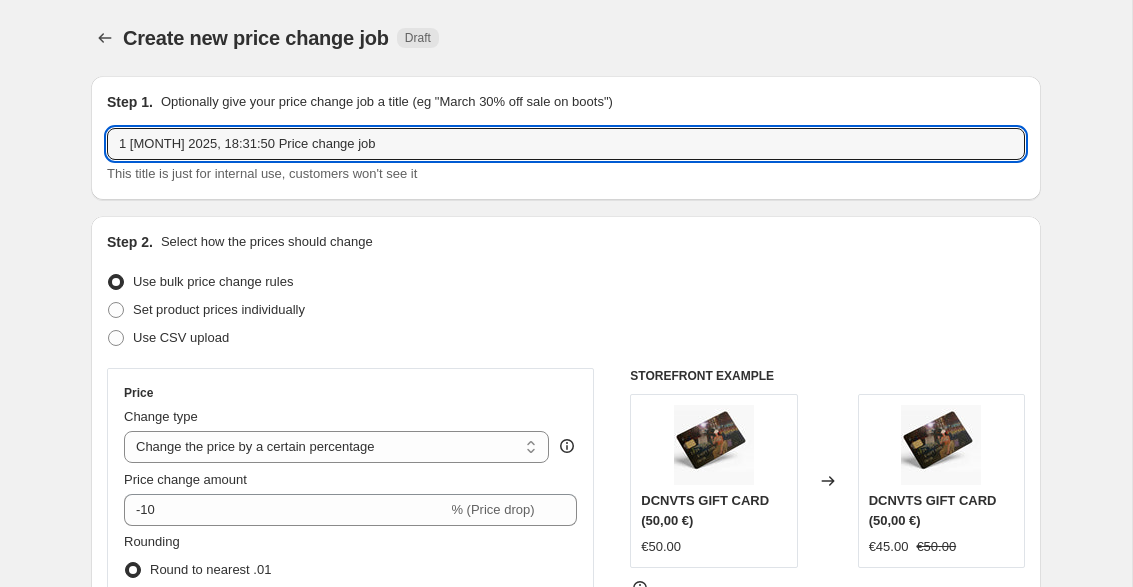 drag, startPoint x: 365, startPoint y: 141, endPoint x: 69, endPoint y: 141, distance: 296 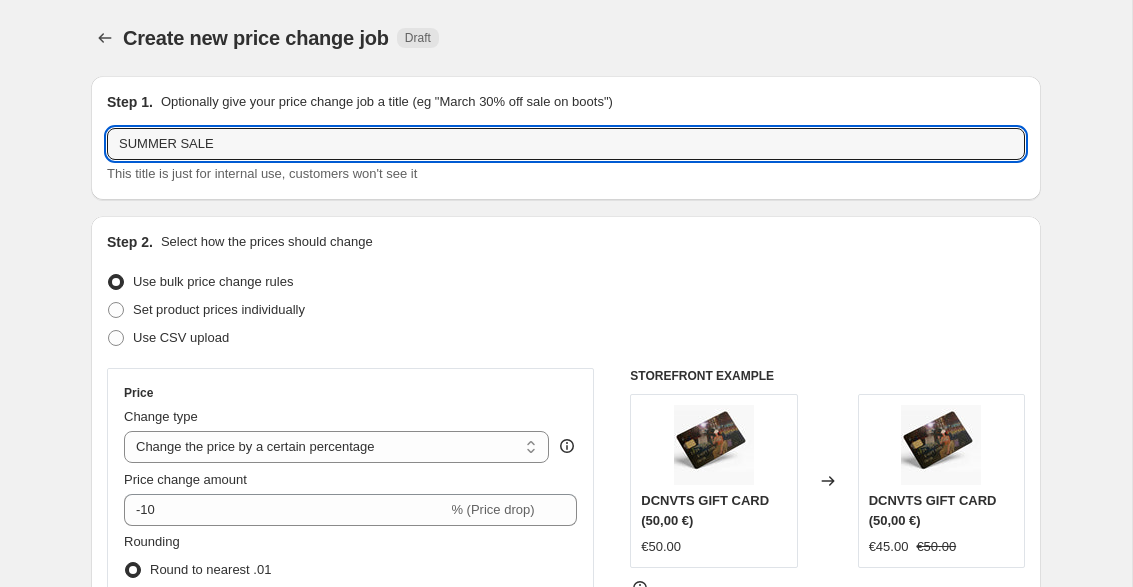 scroll, scrollTop: 126, scrollLeft: 0, axis: vertical 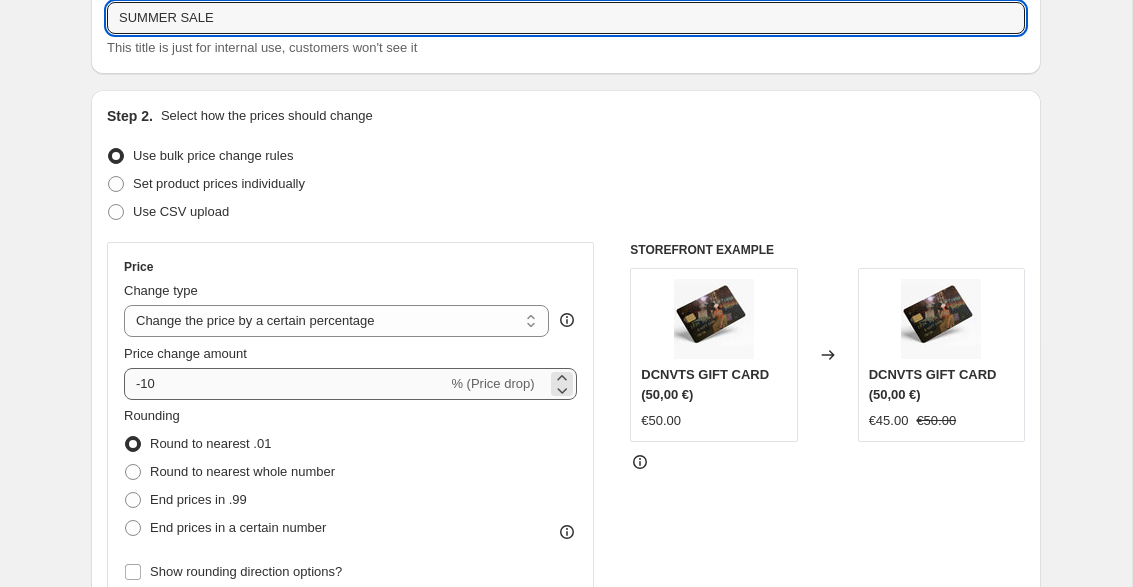 type on "SUMMER SALE" 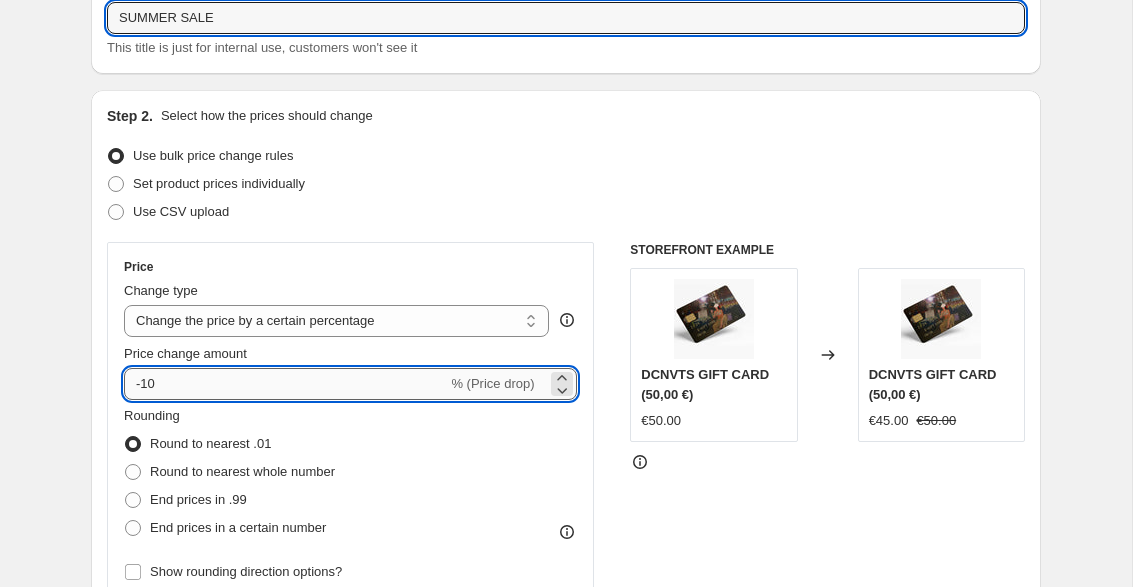 click on "-10" at bounding box center (285, 384) 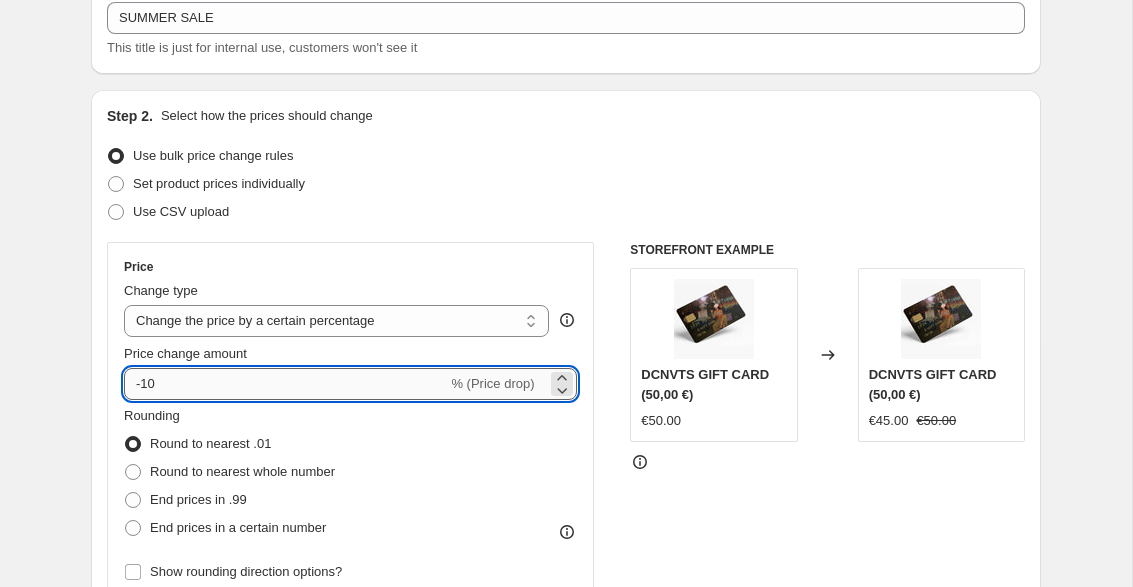 type on "-1" 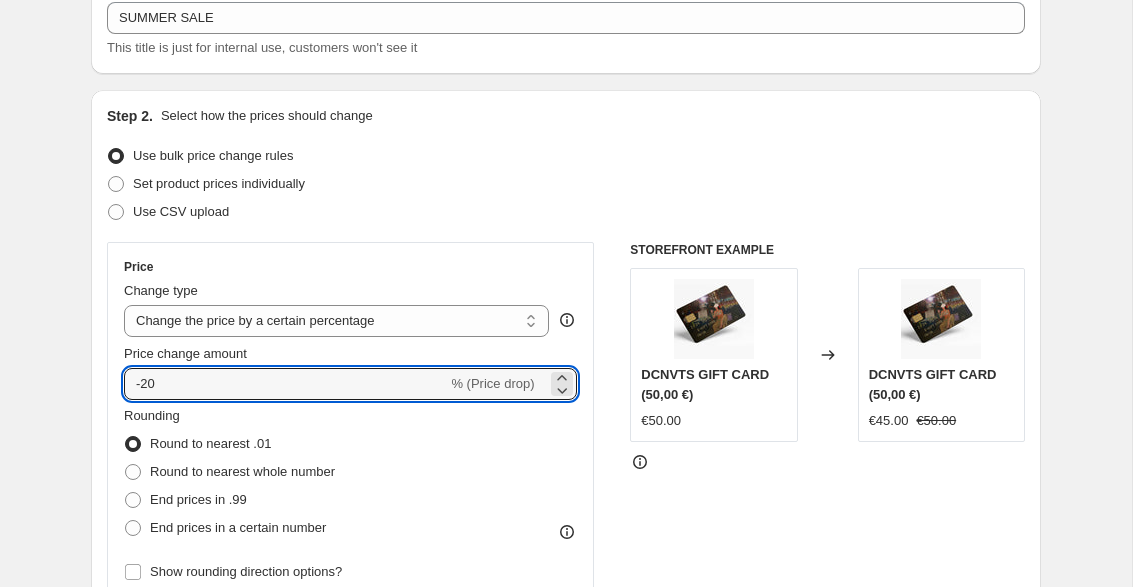type on "-20" 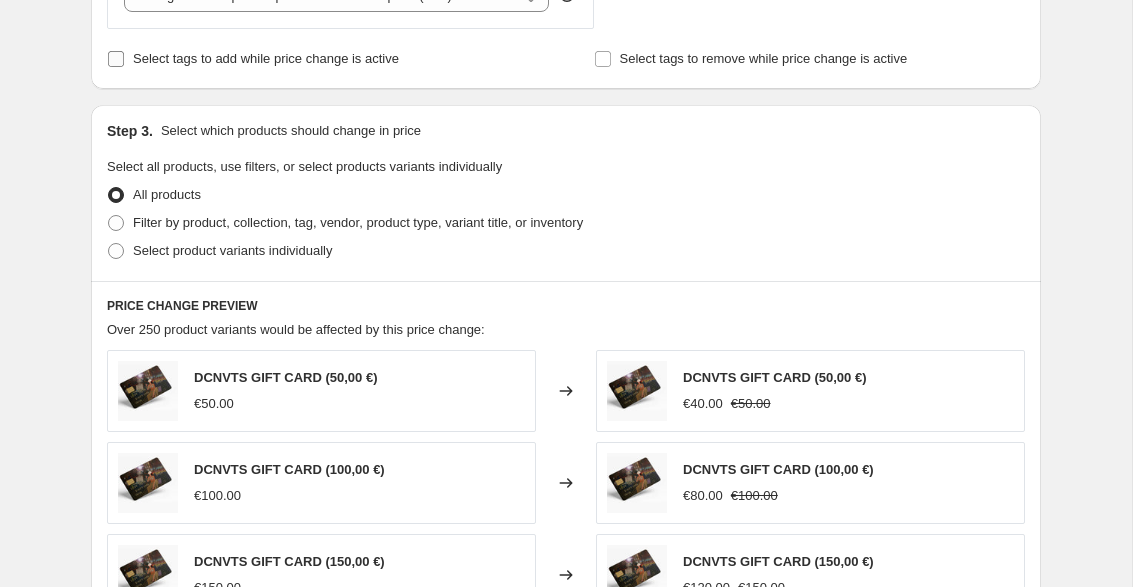scroll, scrollTop: 831, scrollLeft: 0, axis: vertical 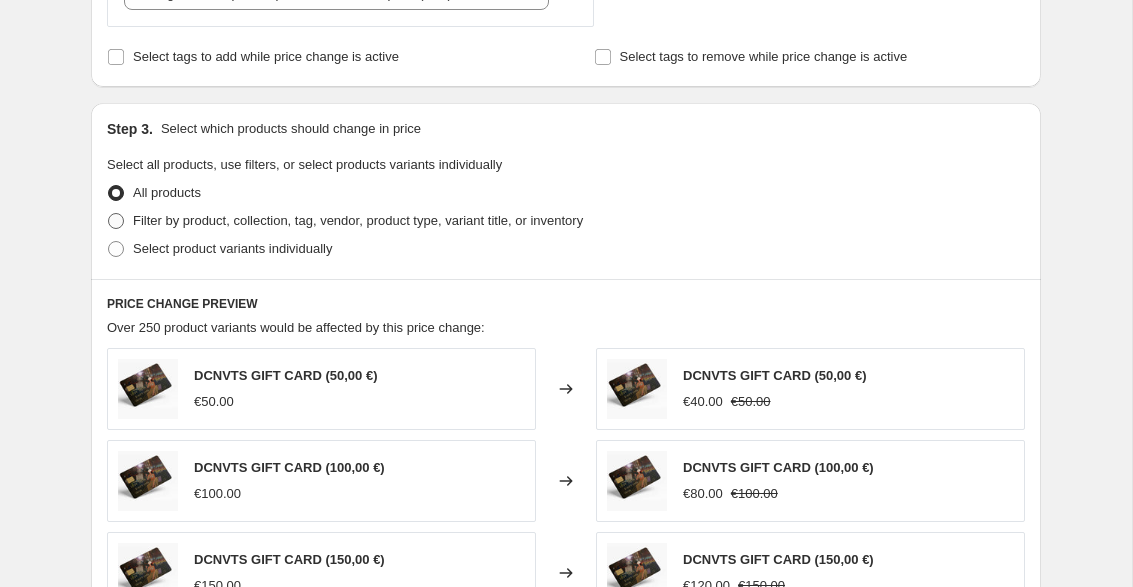 click at bounding box center (116, 221) 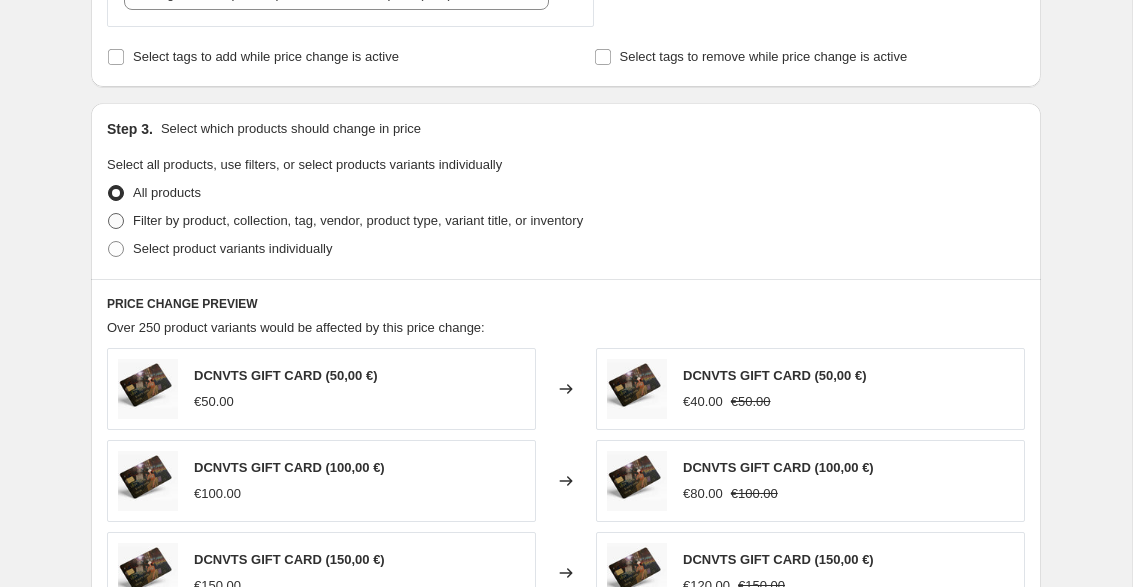 radio on "true" 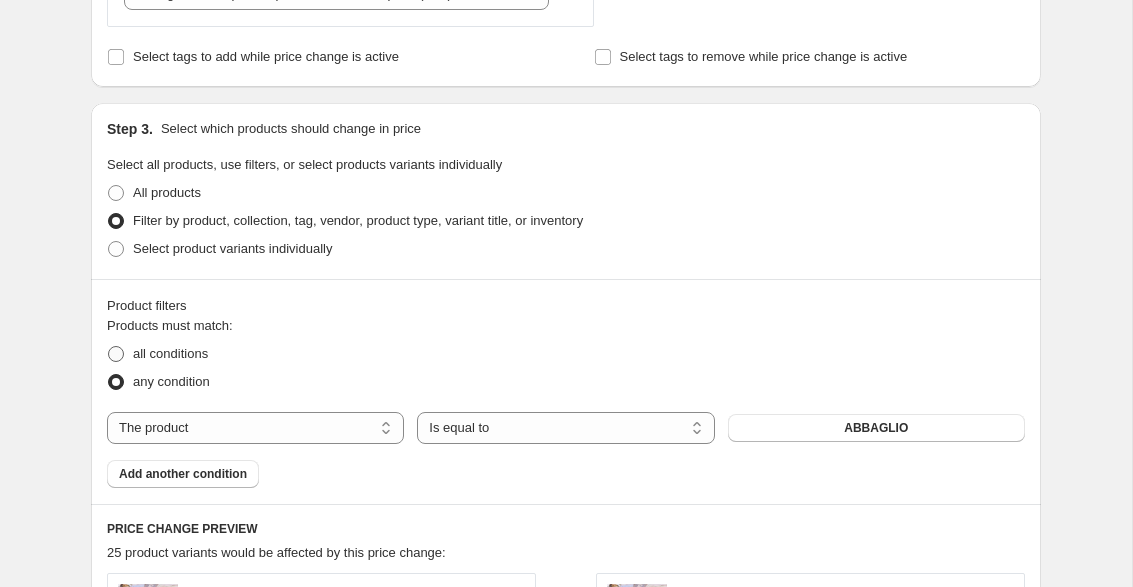 click at bounding box center [116, 354] 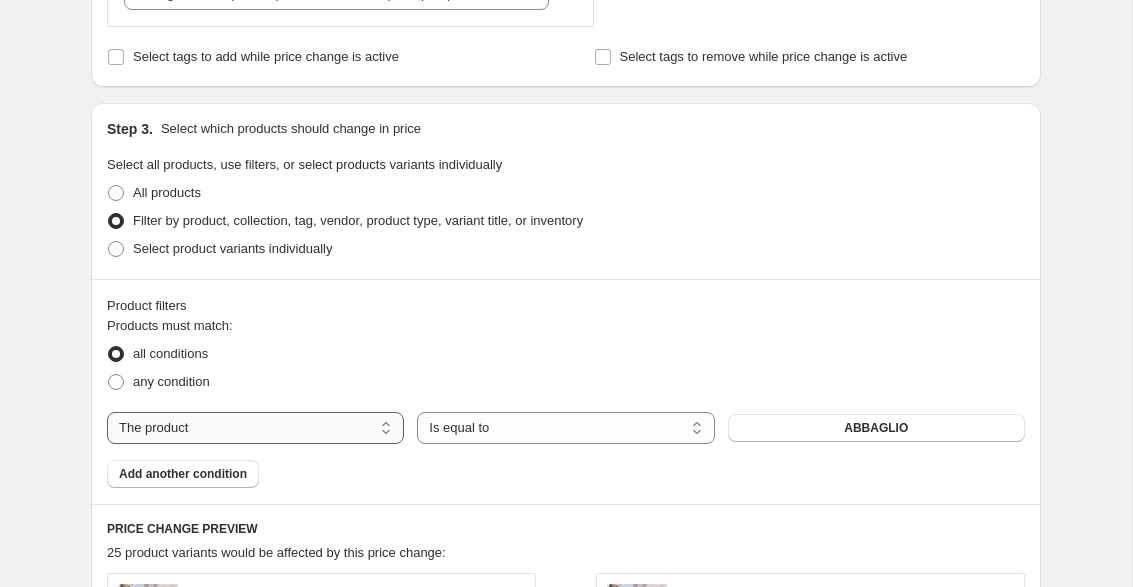 click on "The product The product's collection The product's vendor The product's status The variant's title Inventory quantity" at bounding box center [255, 428] 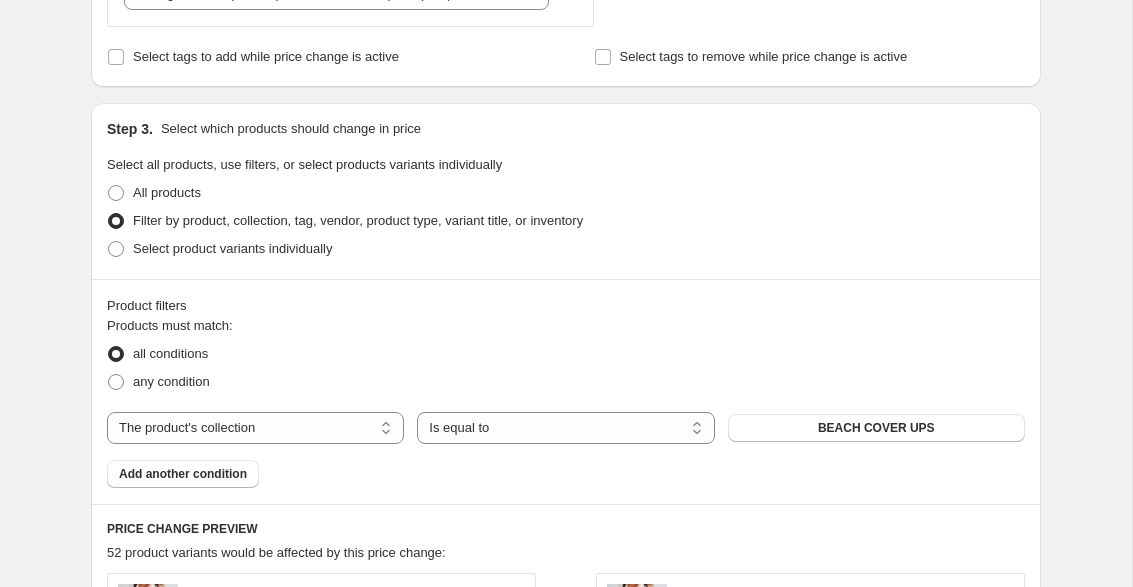 click on "BEACH COVER UPS" at bounding box center [876, 428] 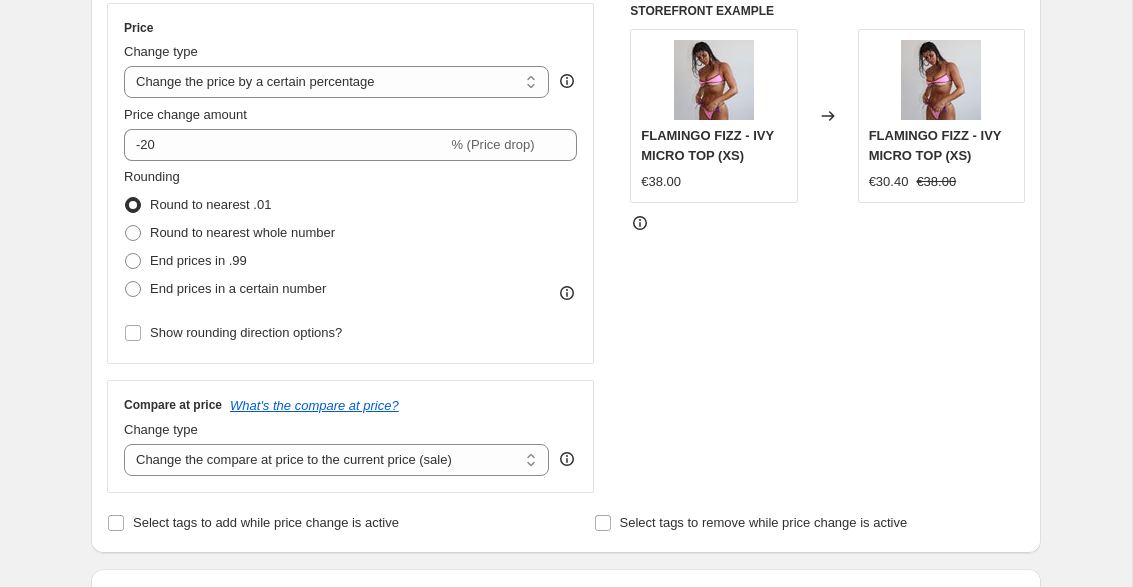 scroll, scrollTop: 364, scrollLeft: 0, axis: vertical 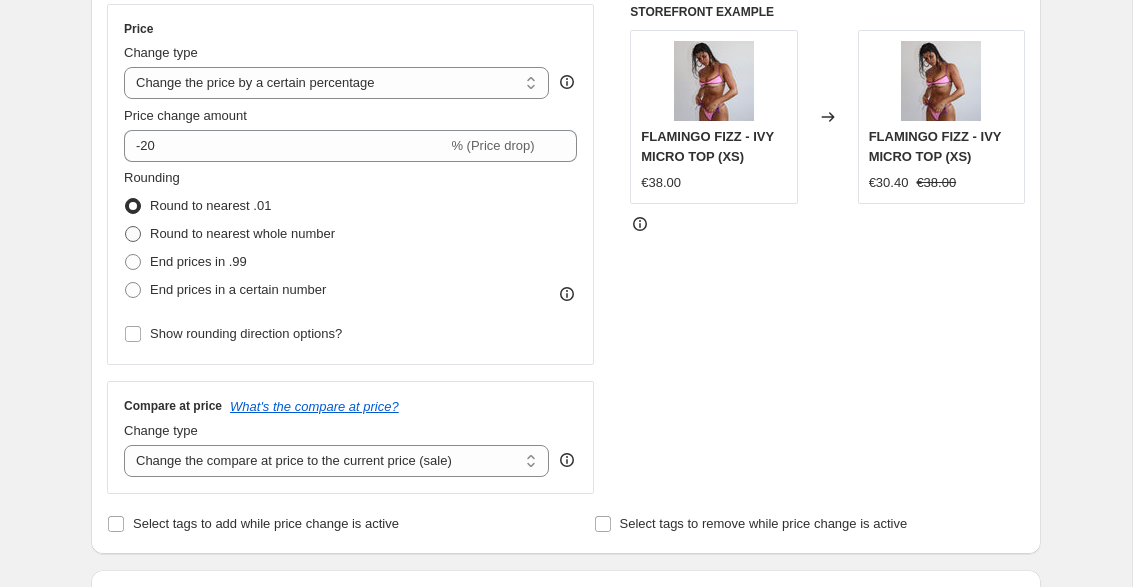 click at bounding box center [133, 234] 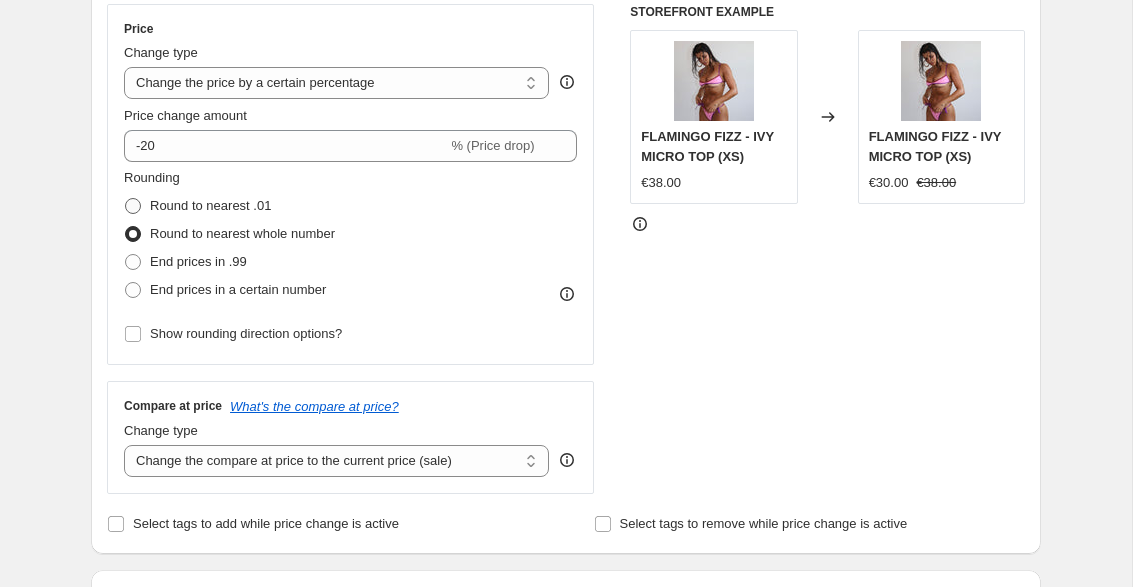 click at bounding box center [133, 206] 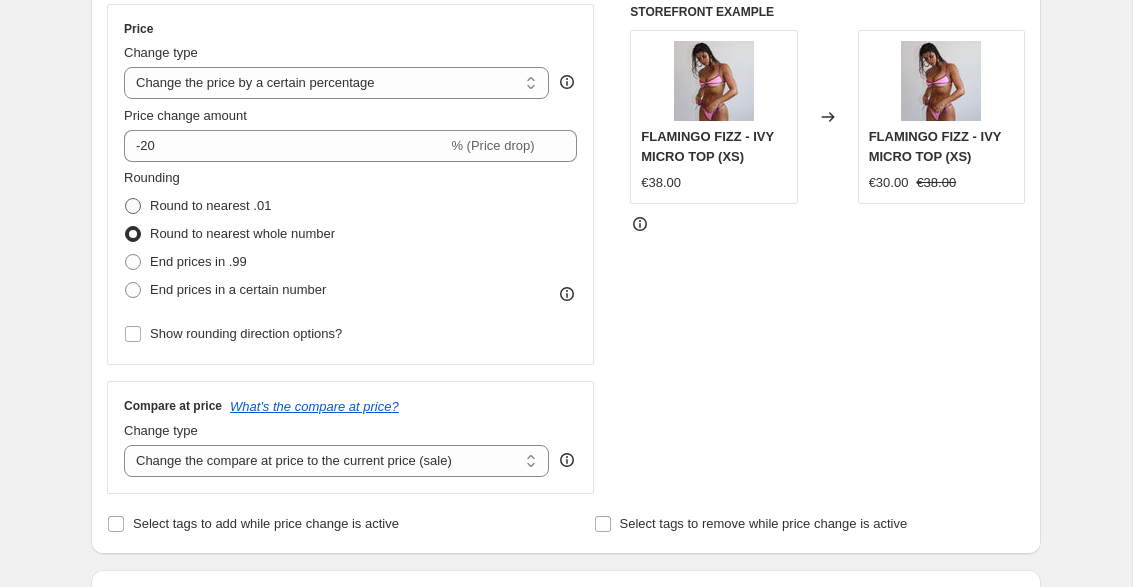 radio on "true" 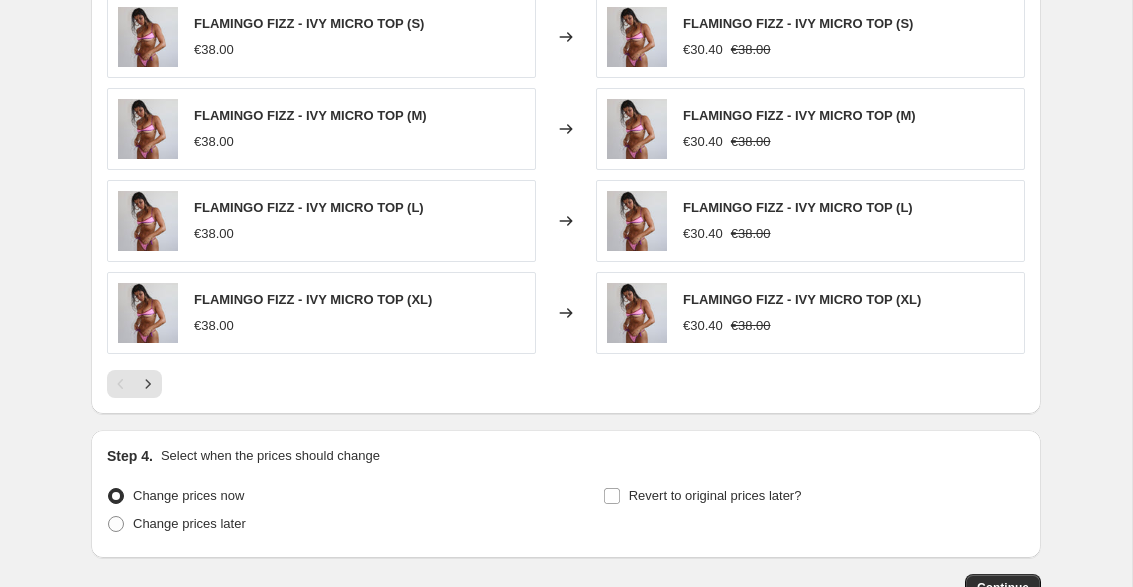 scroll, scrollTop: 1637, scrollLeft: 0, axis: vertical 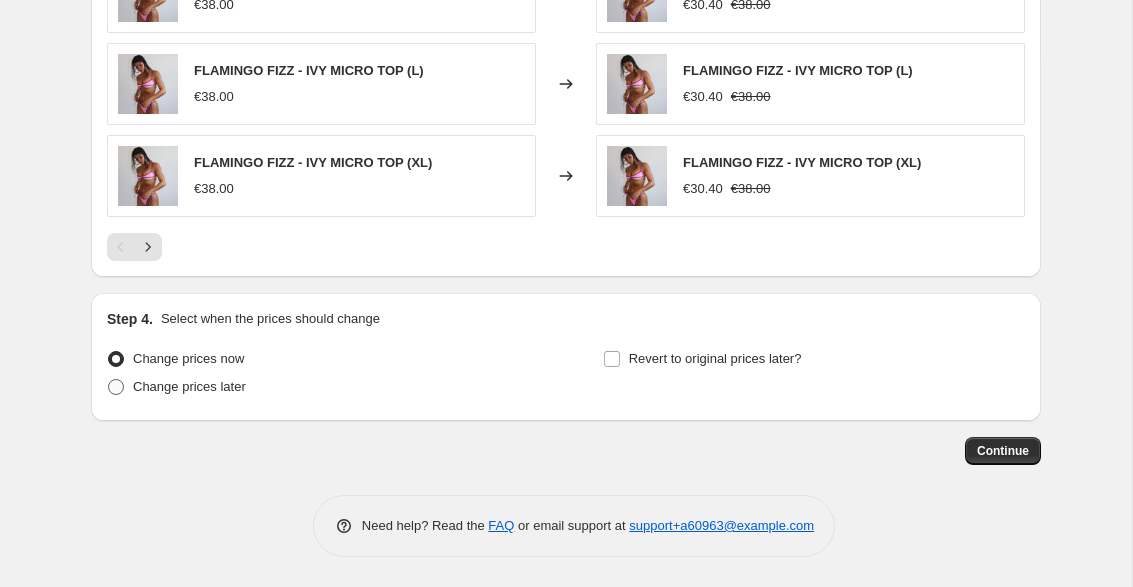 click at bounding box center [116, 387] 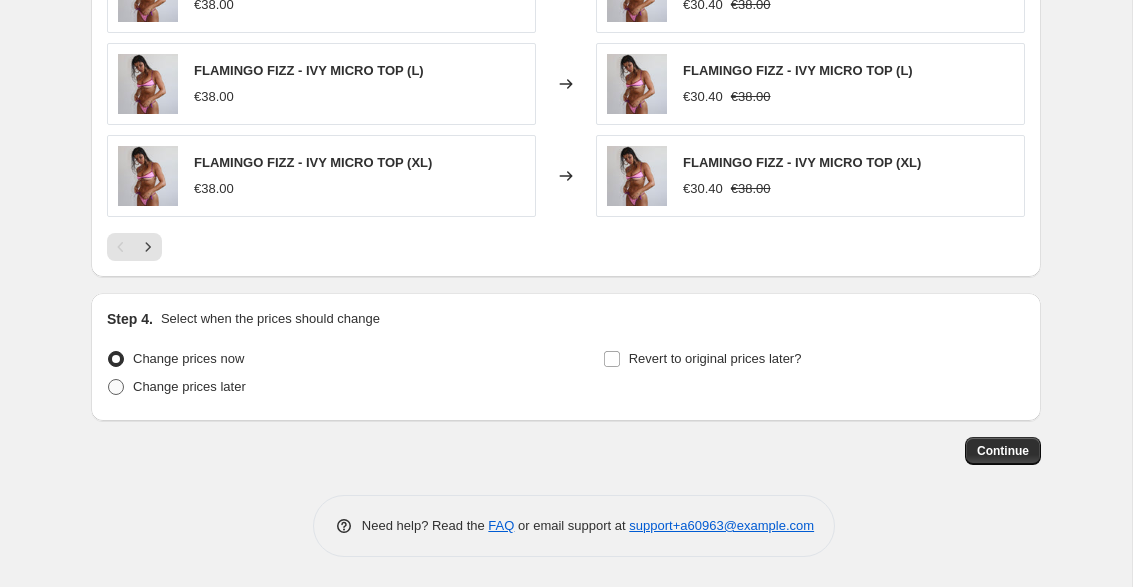 radio on "true" 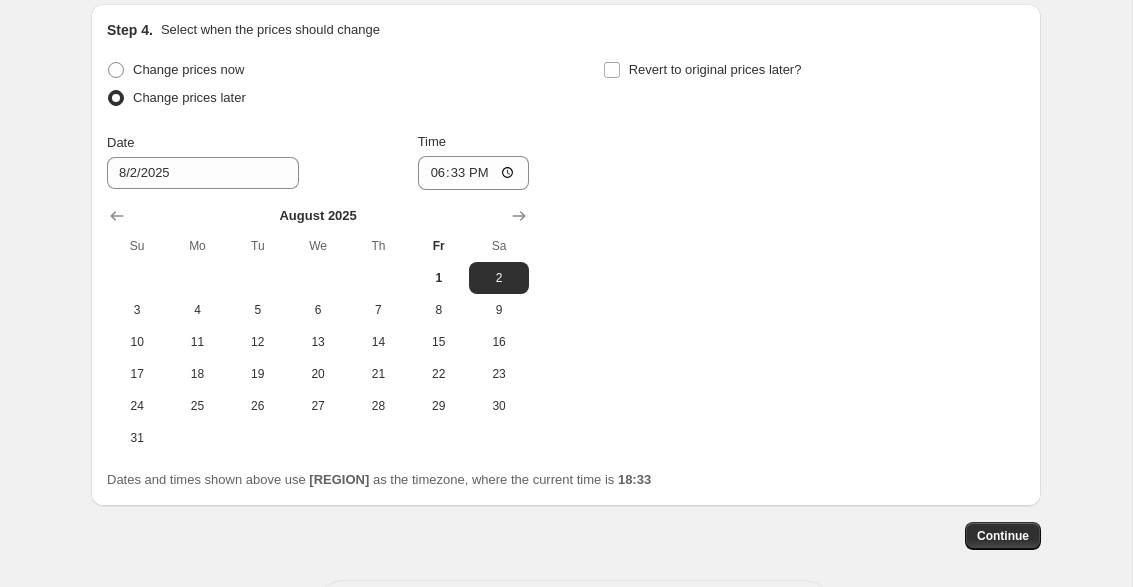 scroll, scrollTop: 1932, scrollLeft: 0, axis: vertical 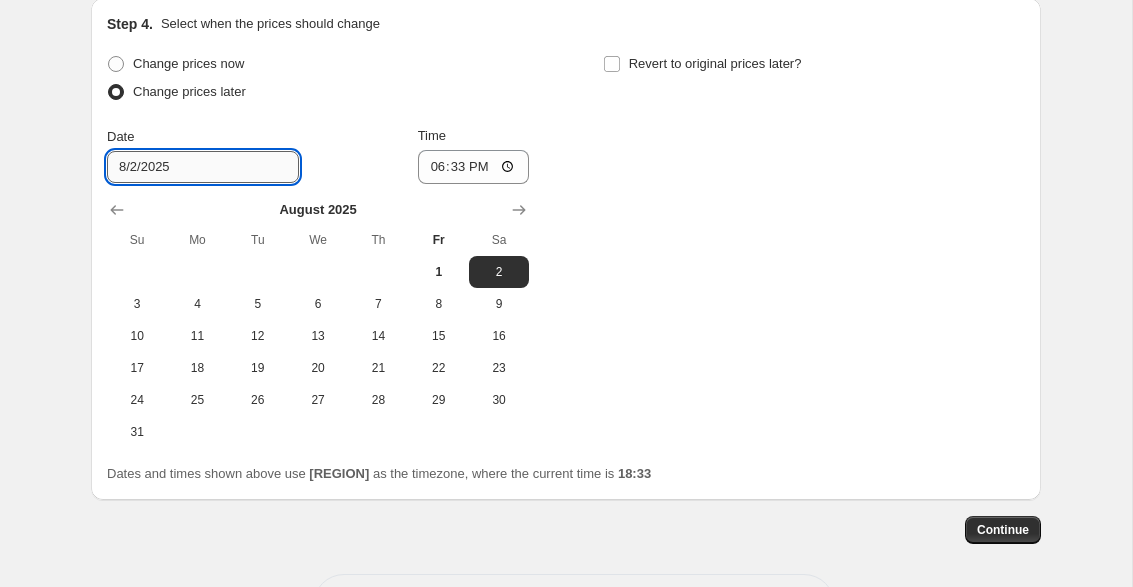click on "8/2/2025" at bounding box center [203, 167] 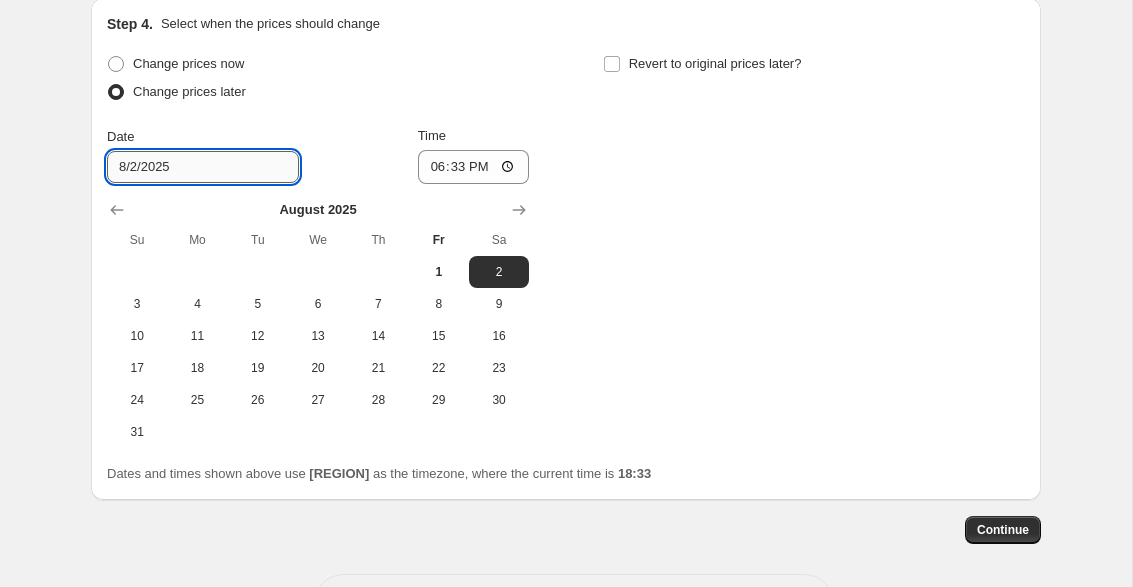 click on "8/2/2025" at bounding box center (203, 167) 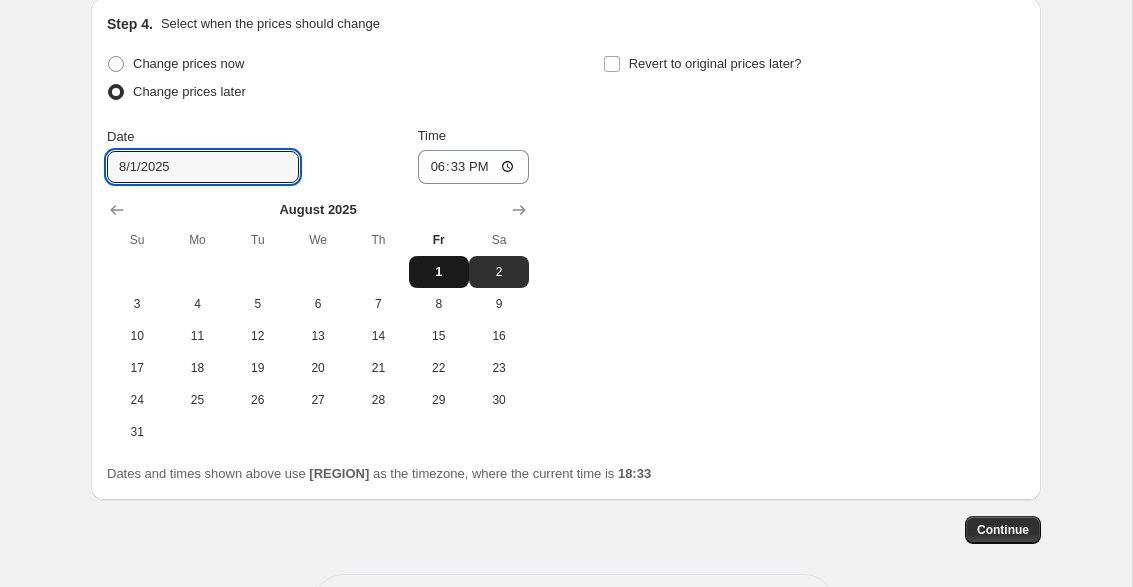 type on "8/1/2025" 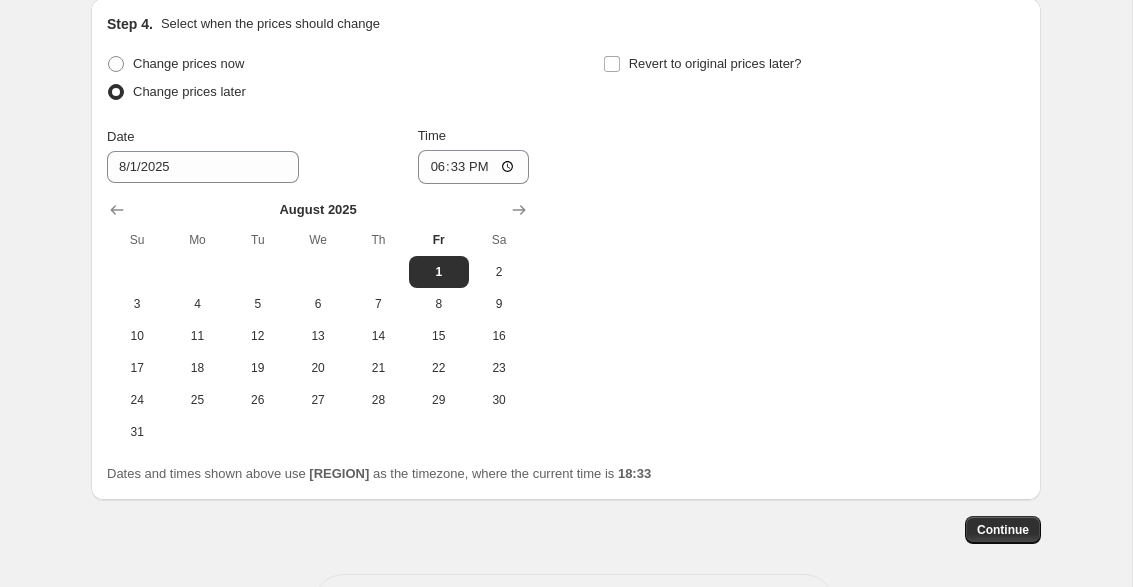 click on "Date 8/1/2025 Time 18:33" at bounding box center (318, 155) 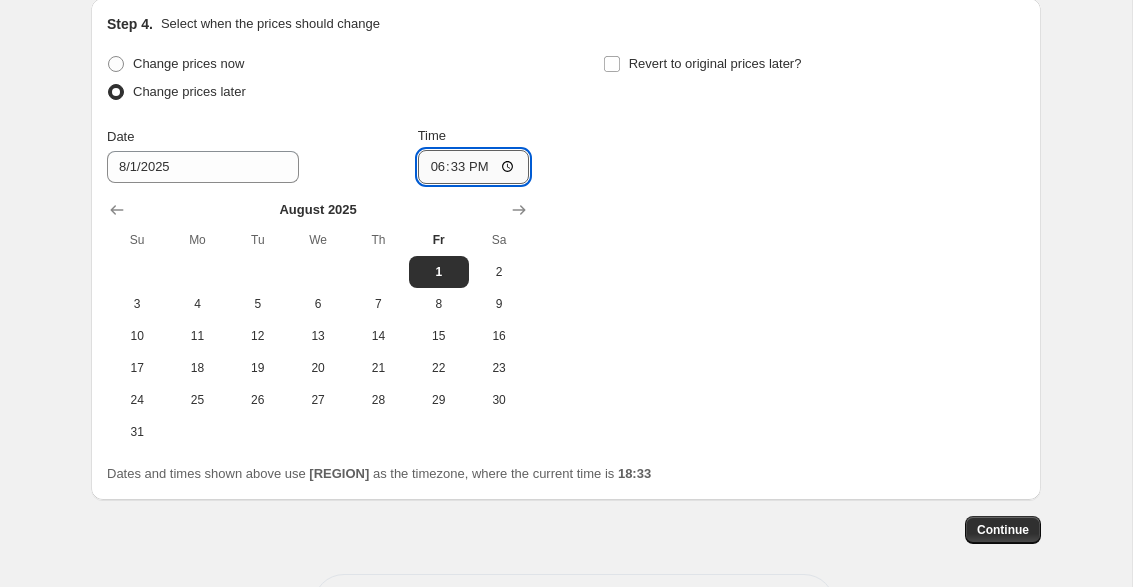 click on "18:33" at bounding box center (474, 167) 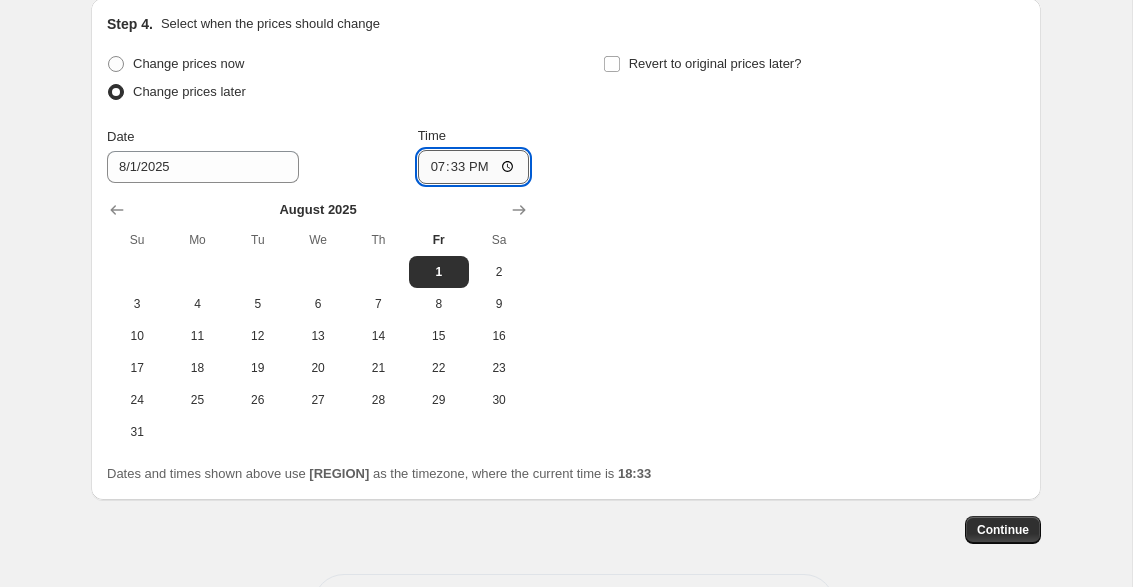type on "19:02" 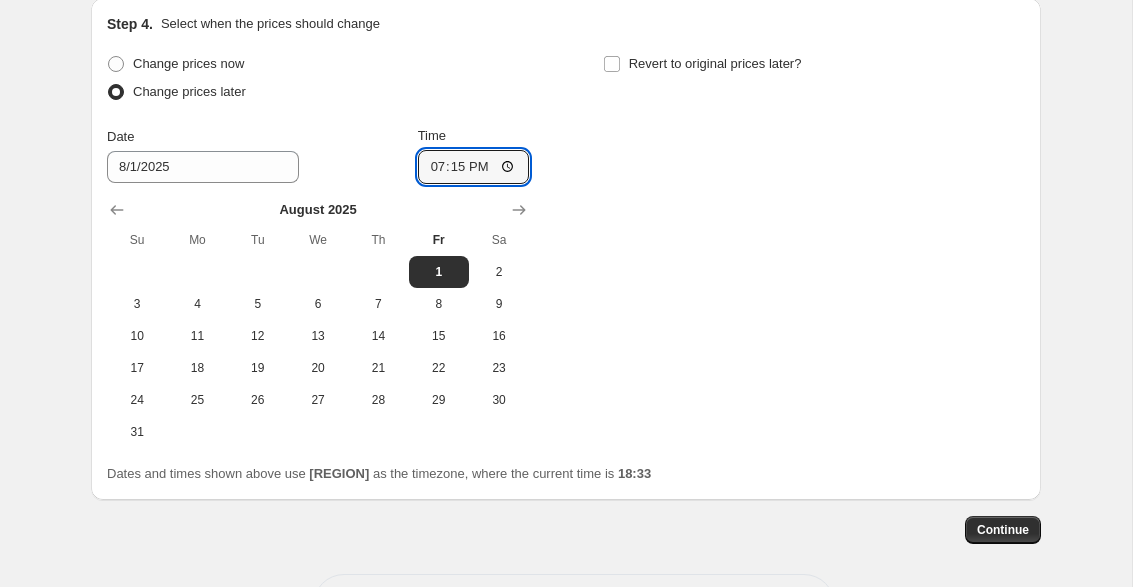 click on "Change prices now Change prices later Date 8/1/2025 Time 19:15 August   2025 Su Mo Tu We Th Fr Sa 1 2 3 4 5 6 7 8 9 10 11 12 13 14 15 16 17 18 19 20 21 22 23 24 25 26 27 28 29 30 31 Revert to original prices later?" at bounding box center [566, 249] 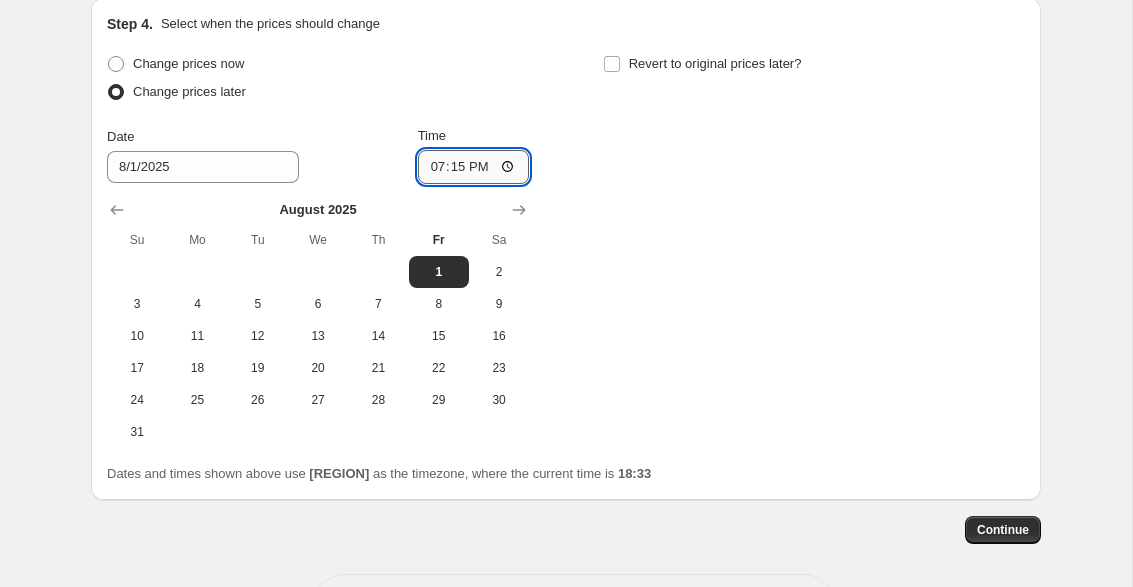 click on "19:15" at bounding box center [474, 167] 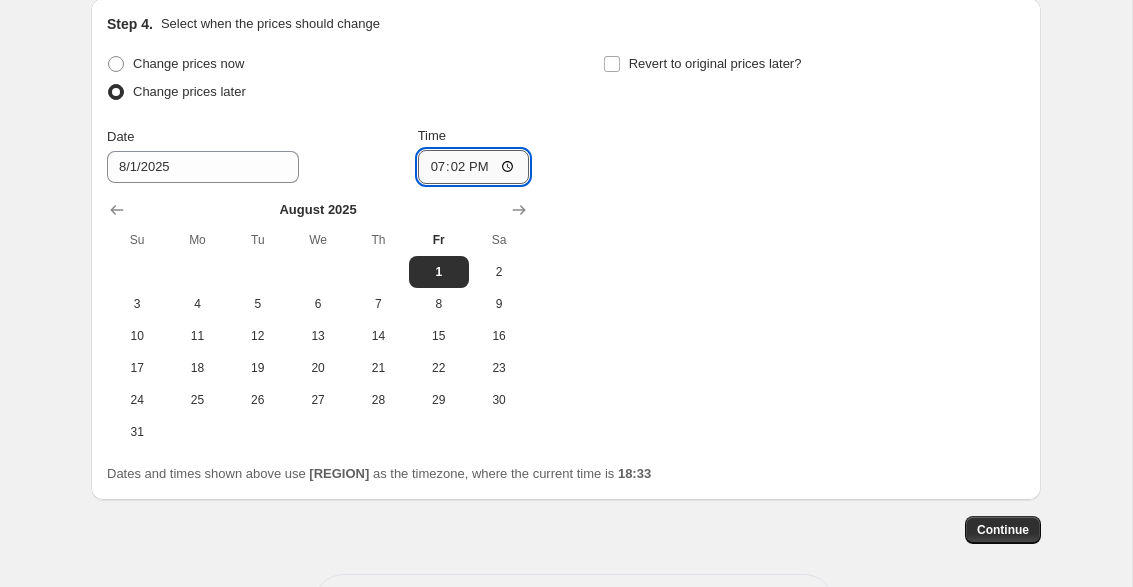 type on "19:20" 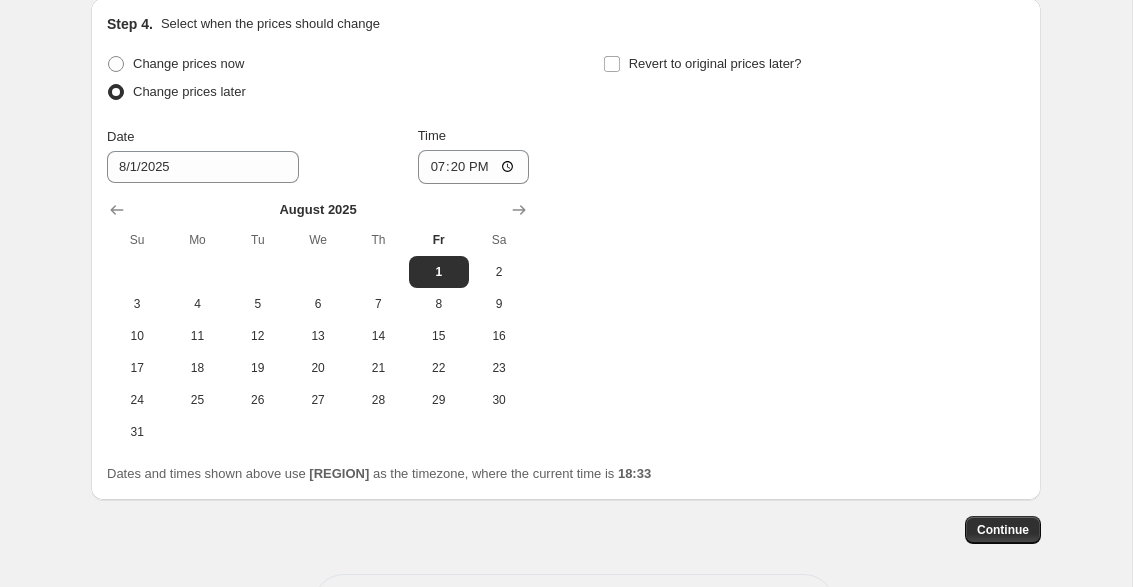 click on "Change prices now Change prices later Date [DATE] Time [TIME] August   2025 Su Mo Tu We Th Fr Sa 1 2 3 4 5 6 7 8 9 10 11 12 13 14 15 16 17 18 19 20 21 22 23 24 25 26 27 28 29 30 31 Revert to original prices later?" at bounding box center [566, 249] 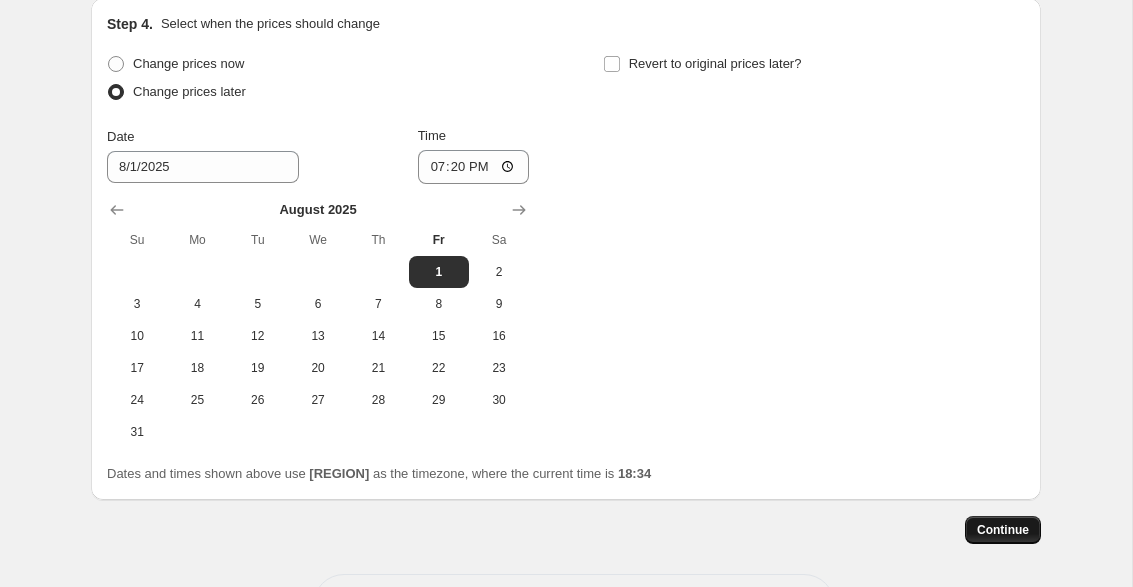 click on "Continue" at bounding box center [1003, 530] 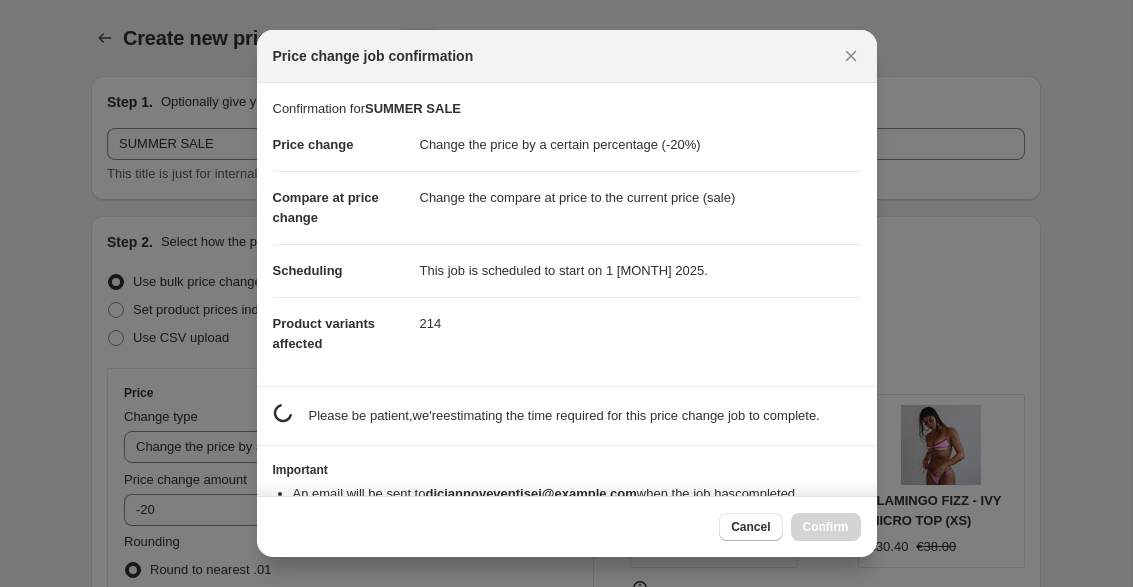 scroll, scrollTop: 1932, scrollLeft: 0, axis: vertical 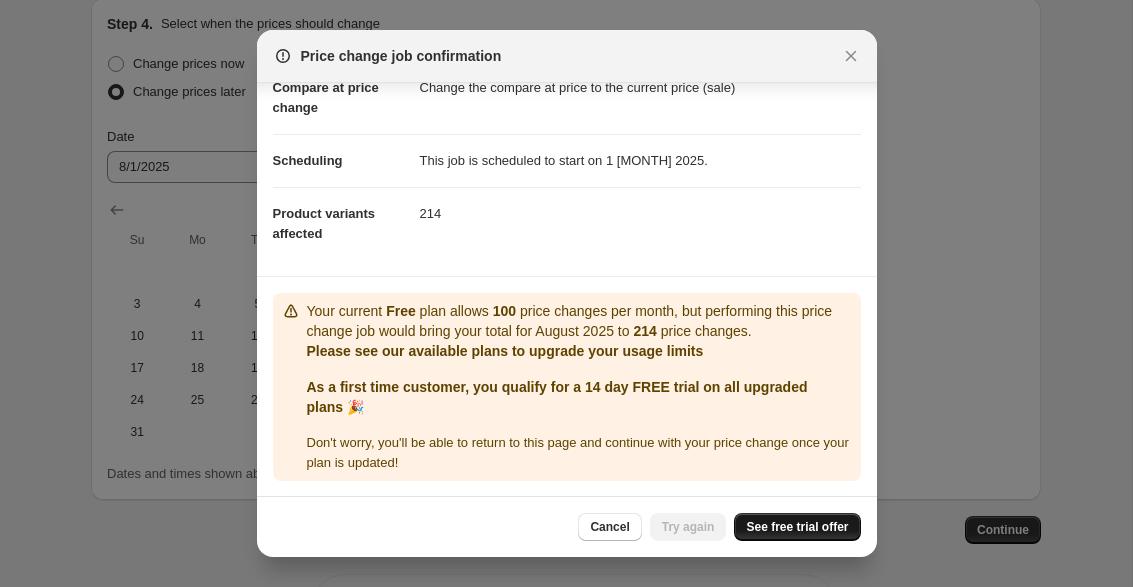 click on "See free trial offer" at bounding box center (797, 527) 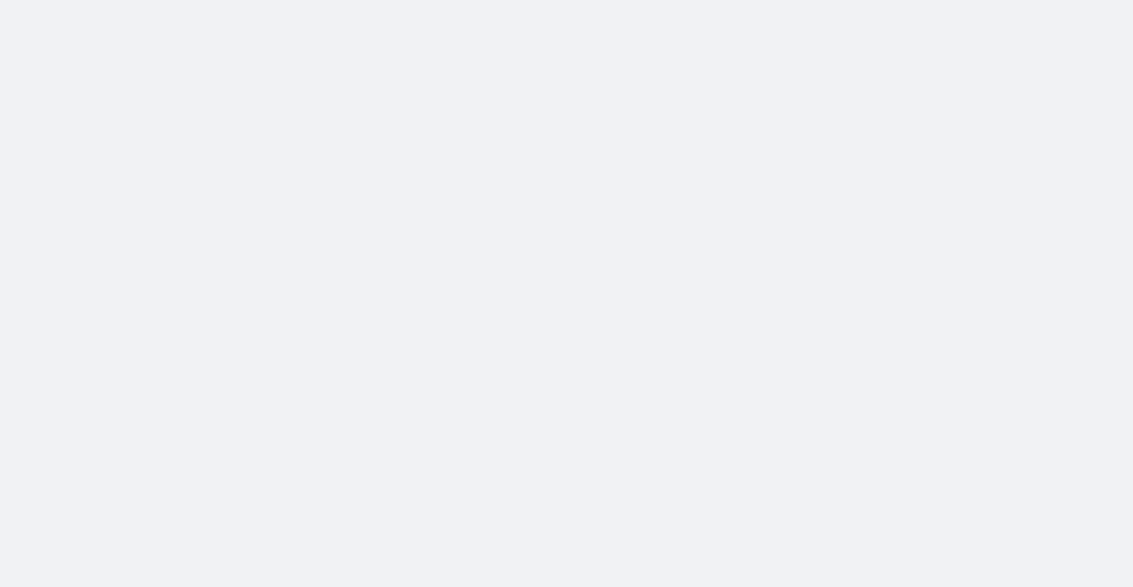 scroll, scrollTop: 0, scrollLeft: 0, axis: both 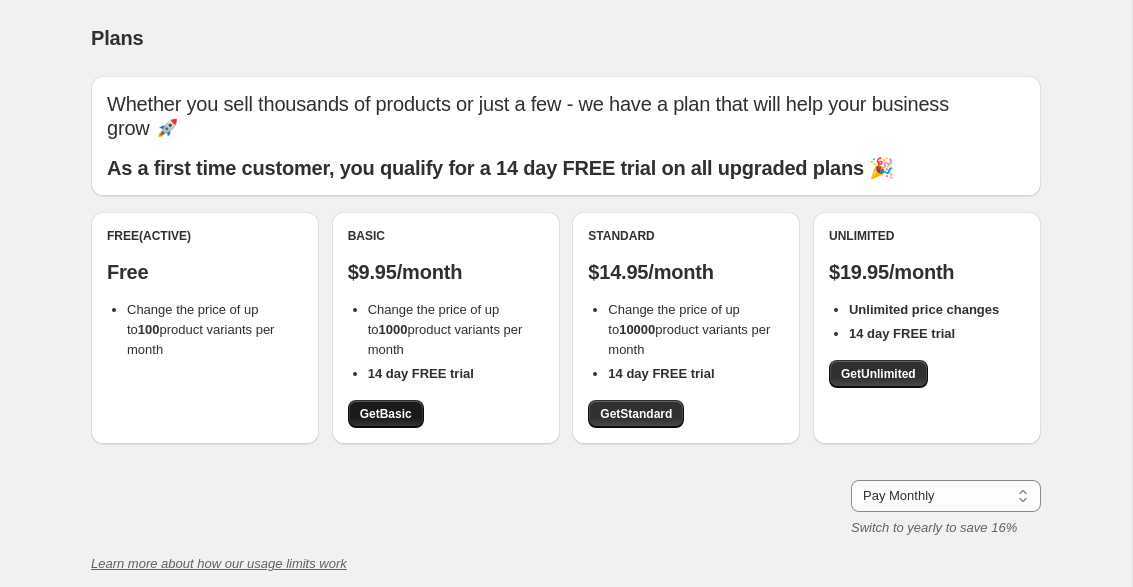 click on "Get  Basic" at bounding box center [386, 414] 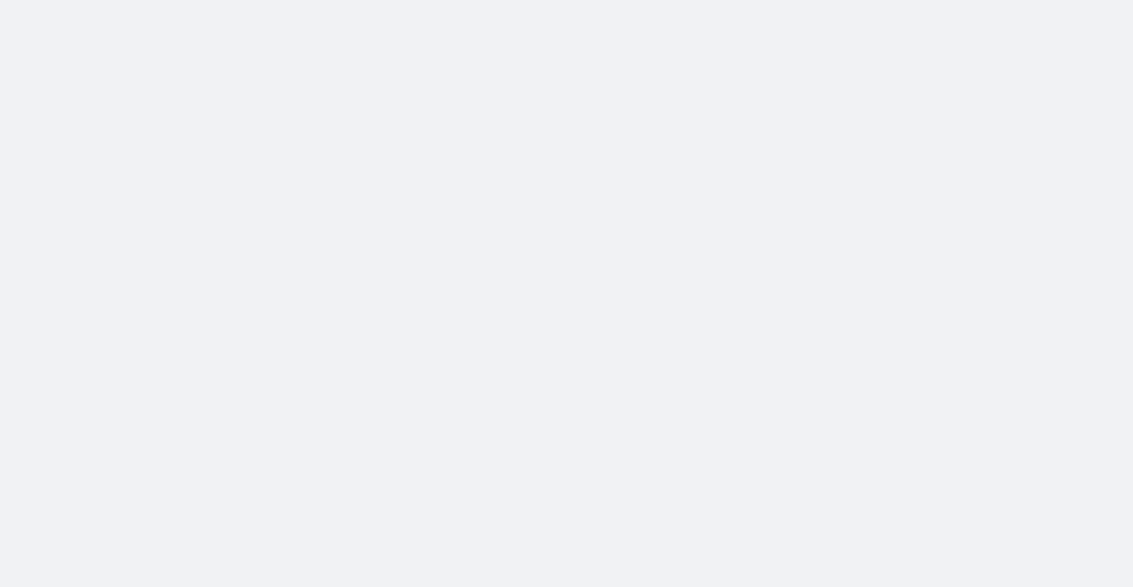 scroll, scrollTop: 0, scrollLeft: 0, axis: both 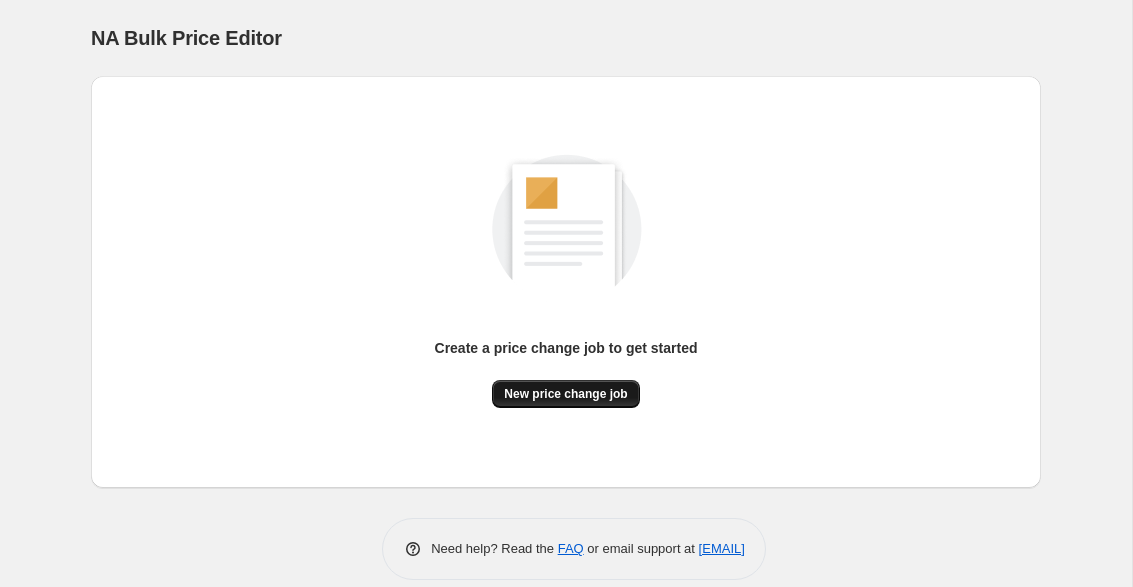click on "New price change job" at bounding box center [565, 394] 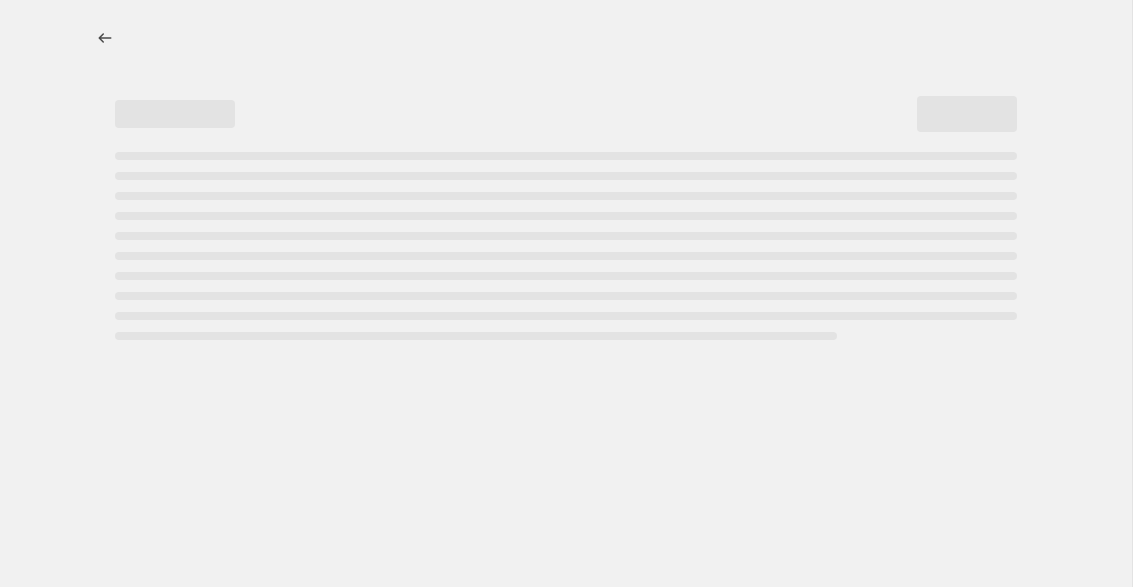 select on "percentage" 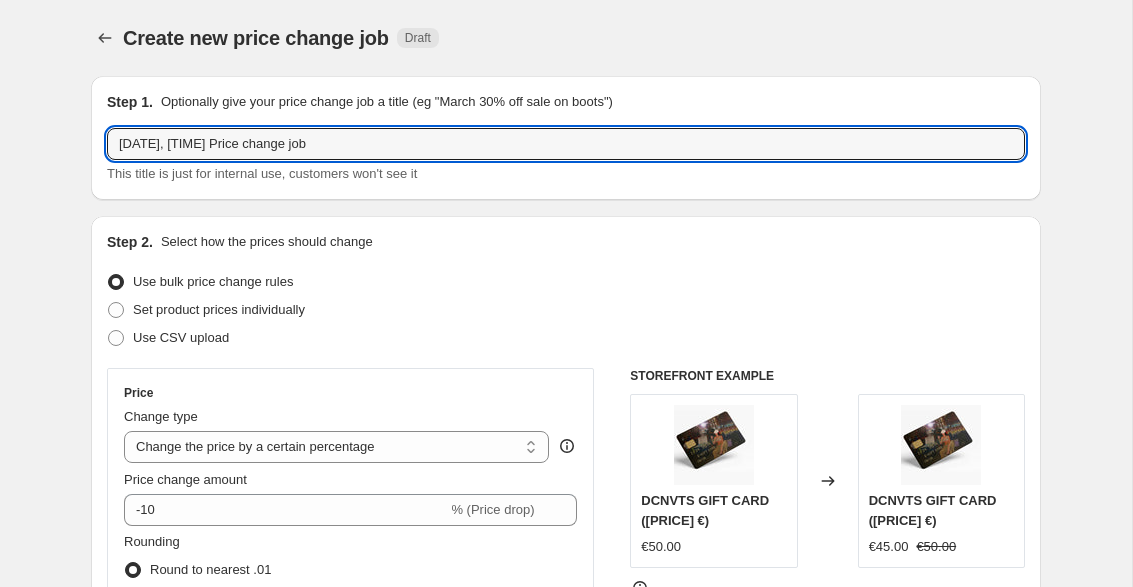 drag, startPoint x: 363, startPoint y: 148, endPoint x: 55, endPoint y: 148, distance: 308 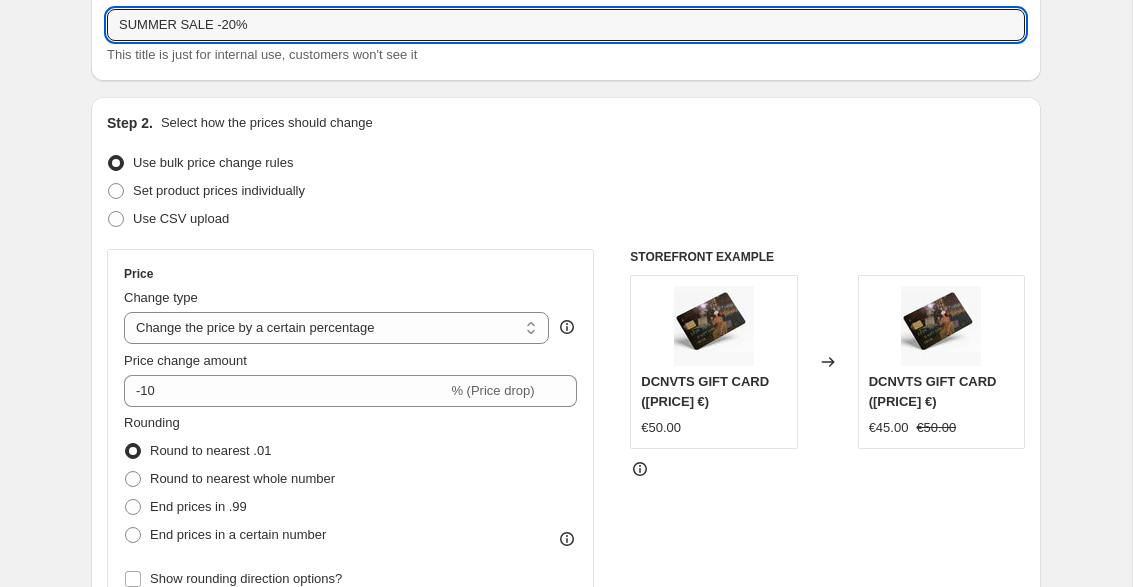 scroll, scrollTop: 269, scrollLeft: 0, axis: vertical 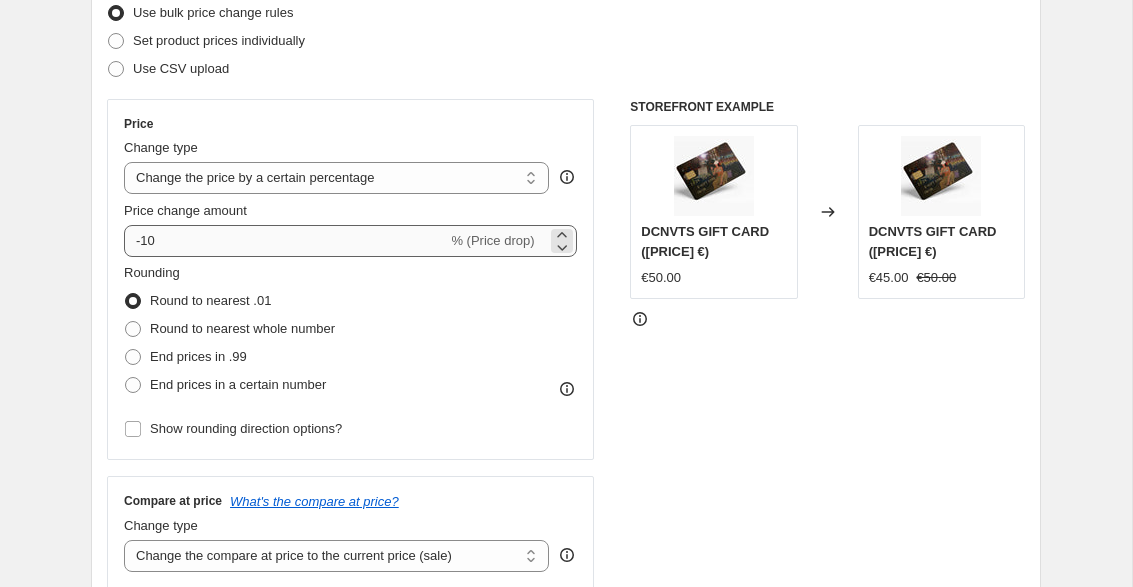 type on "SUMMER SALE -20%" 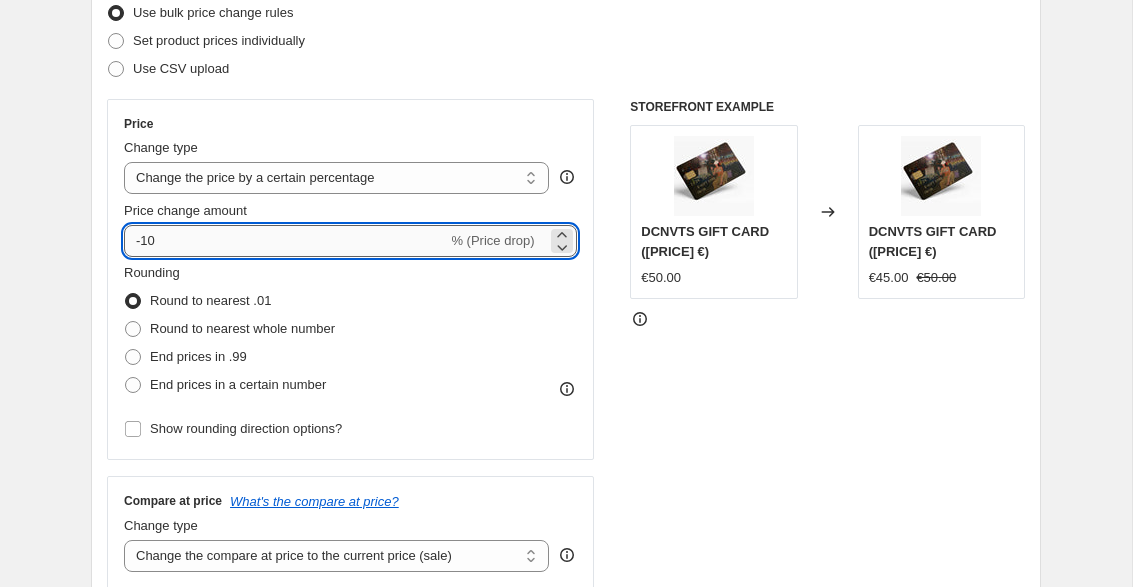 click on "-10" at bounding box center [285, 241] 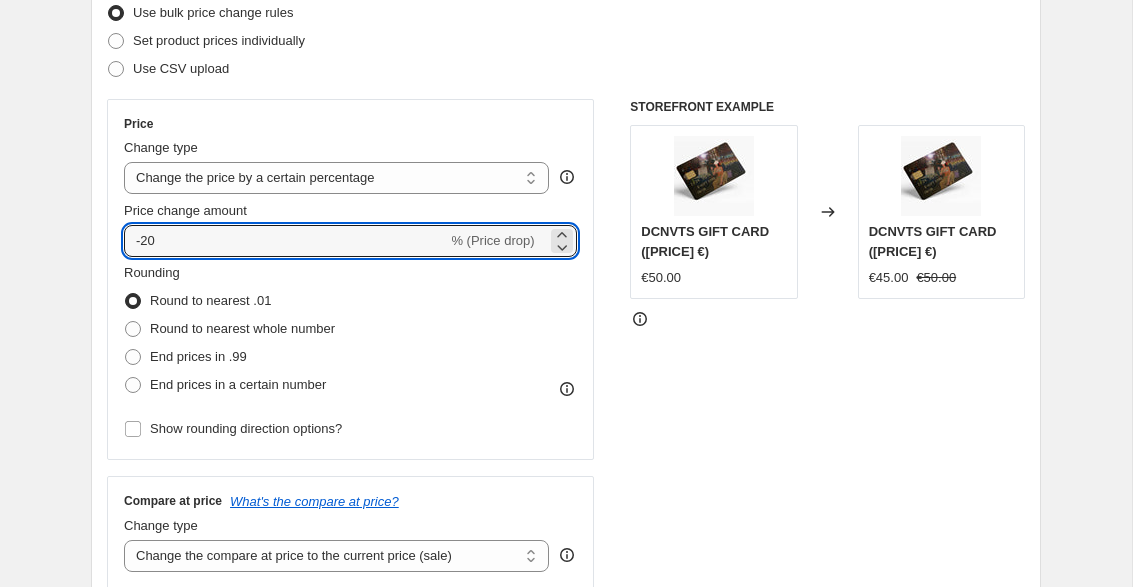 type on "-20" 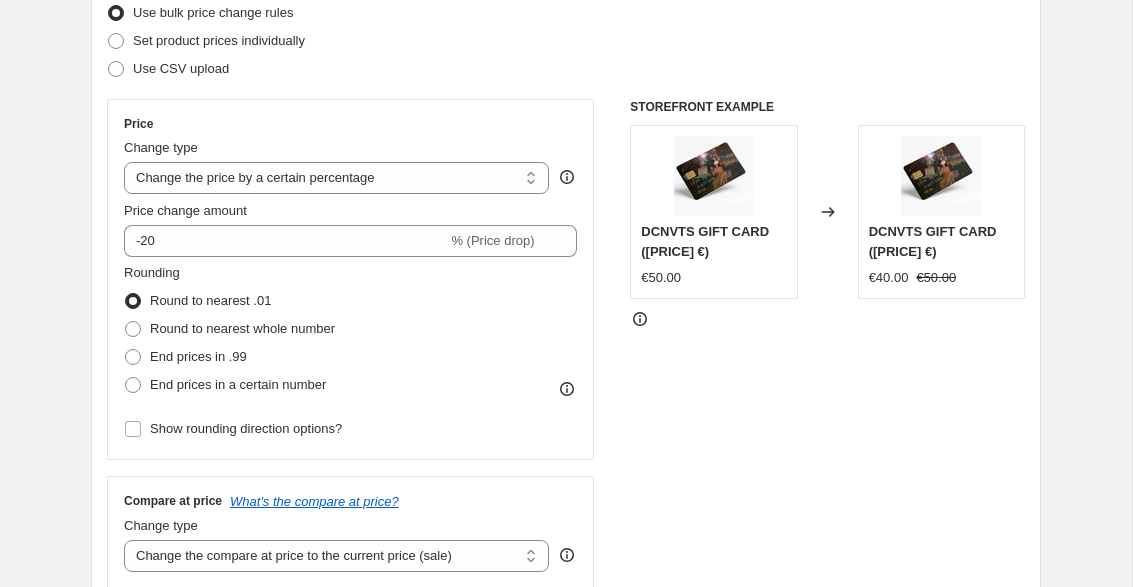 click on "Price" at bounding box center [350, 124] 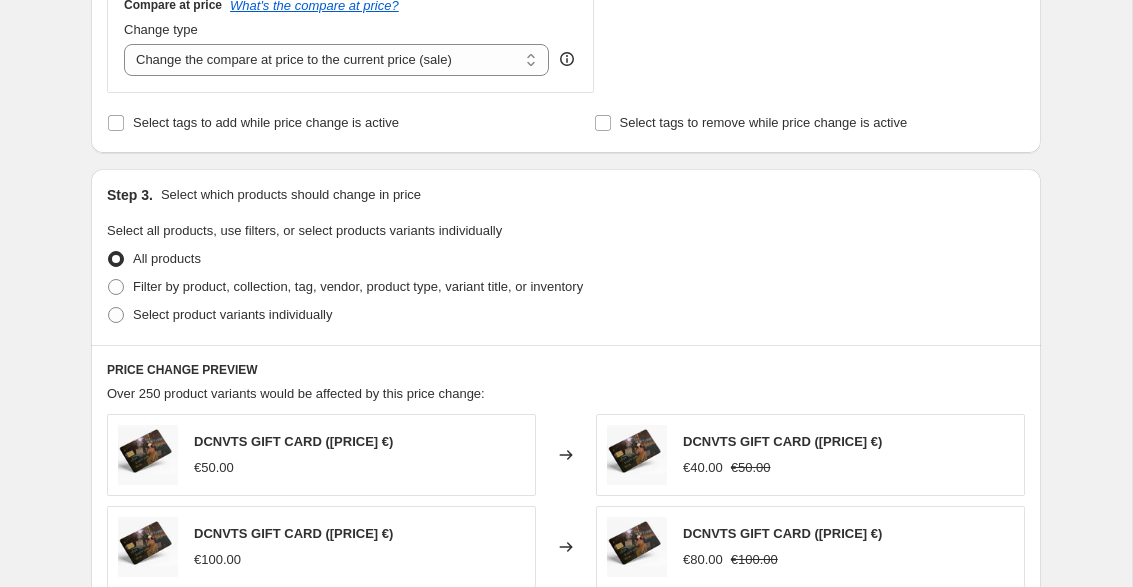 scroll, scrollTop: 791, scrollLeft: 0, axis: vertical 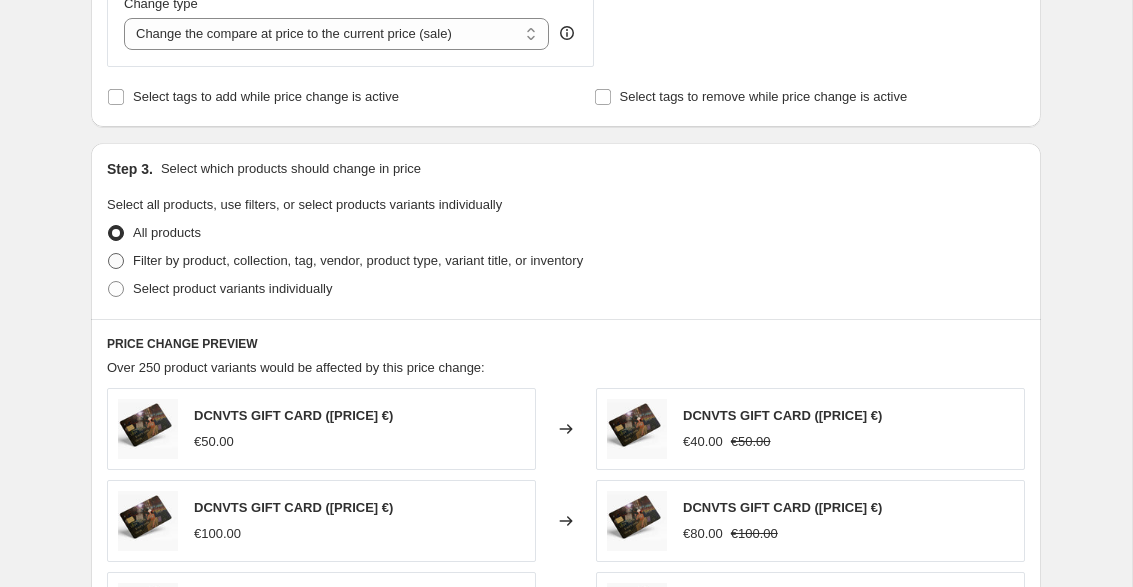 click at bounding box center (116, 261) 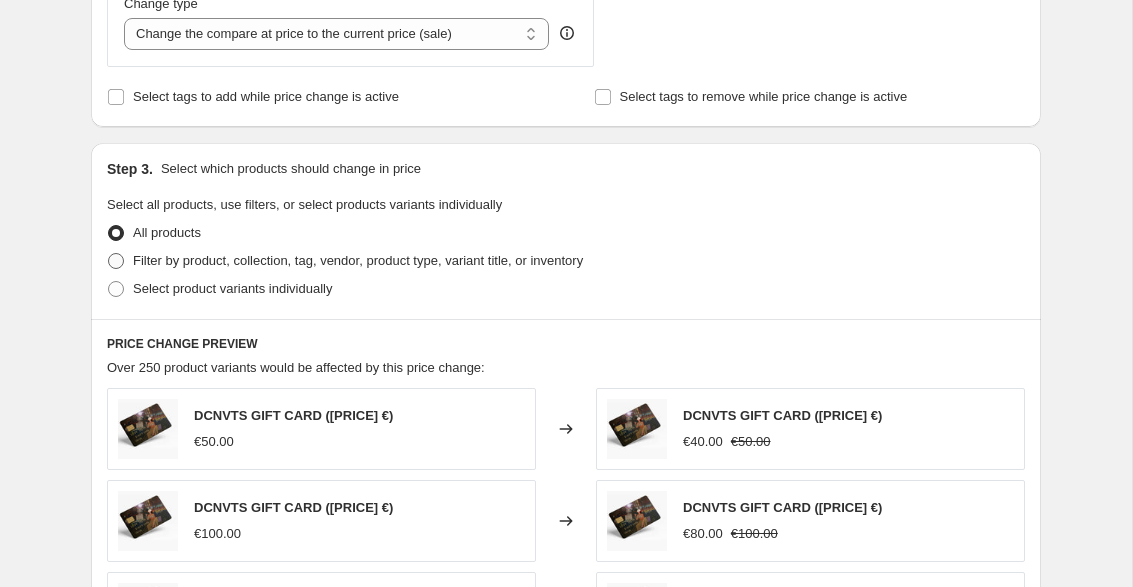 radio on "true" 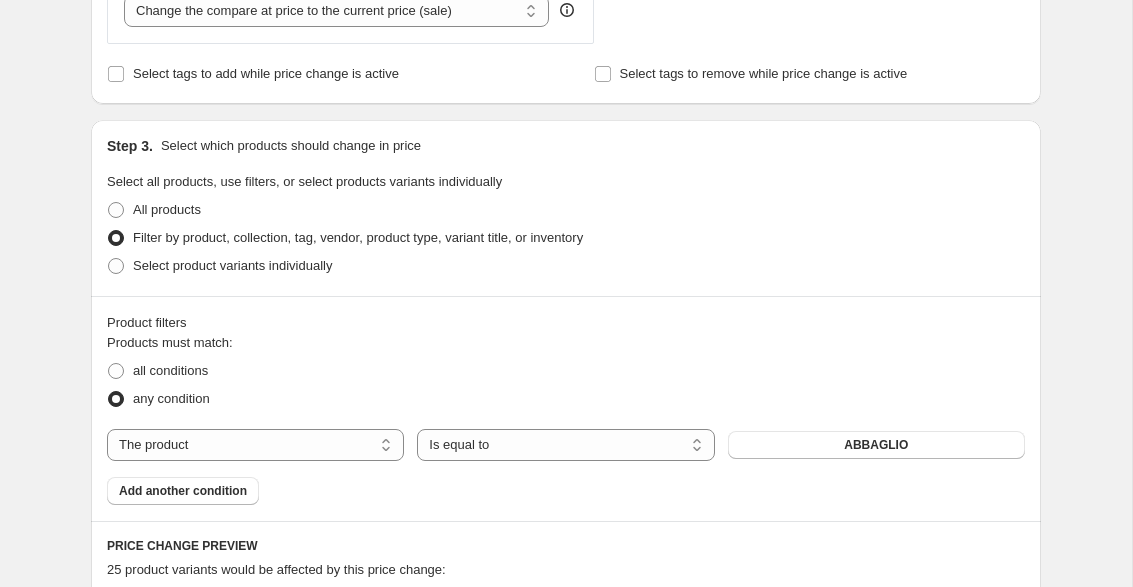 scroll, scrollTop: 816, scrollLeft: 0, axis: vertical 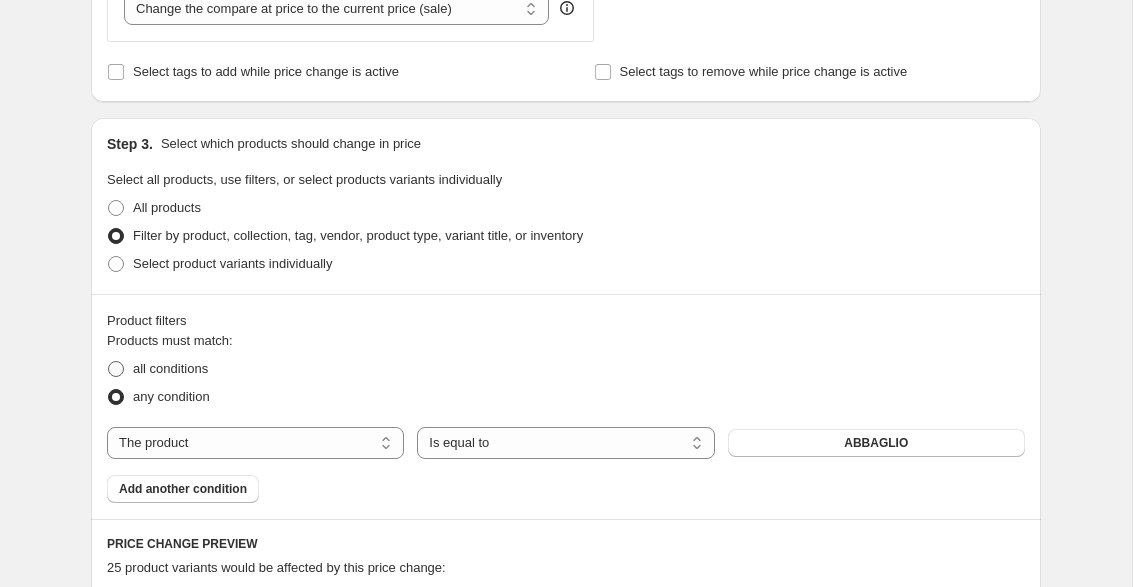 click at bounding box center (116, 369) 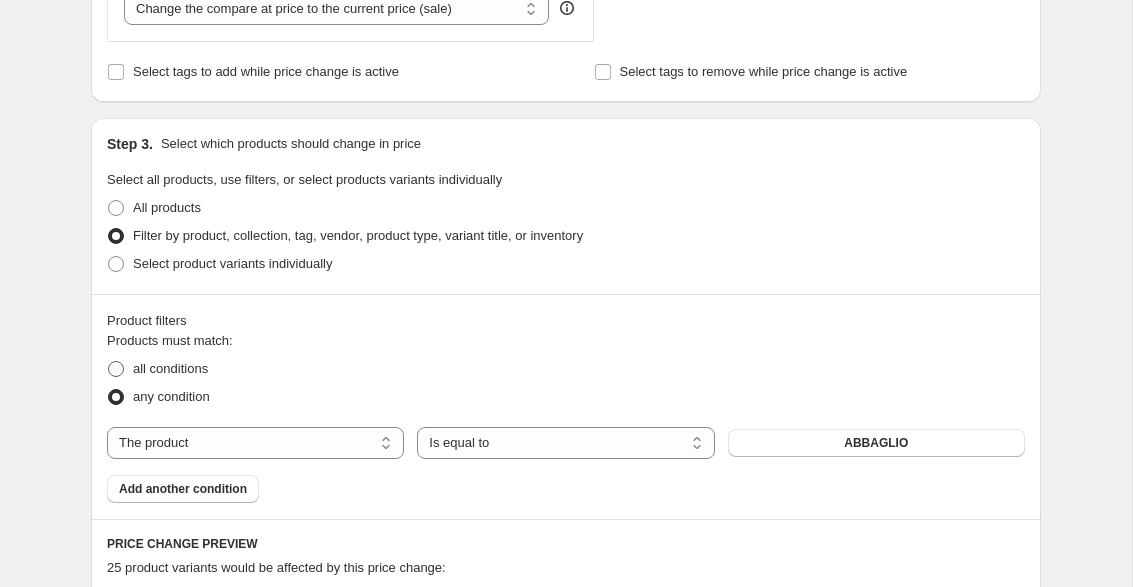 radio on "true" 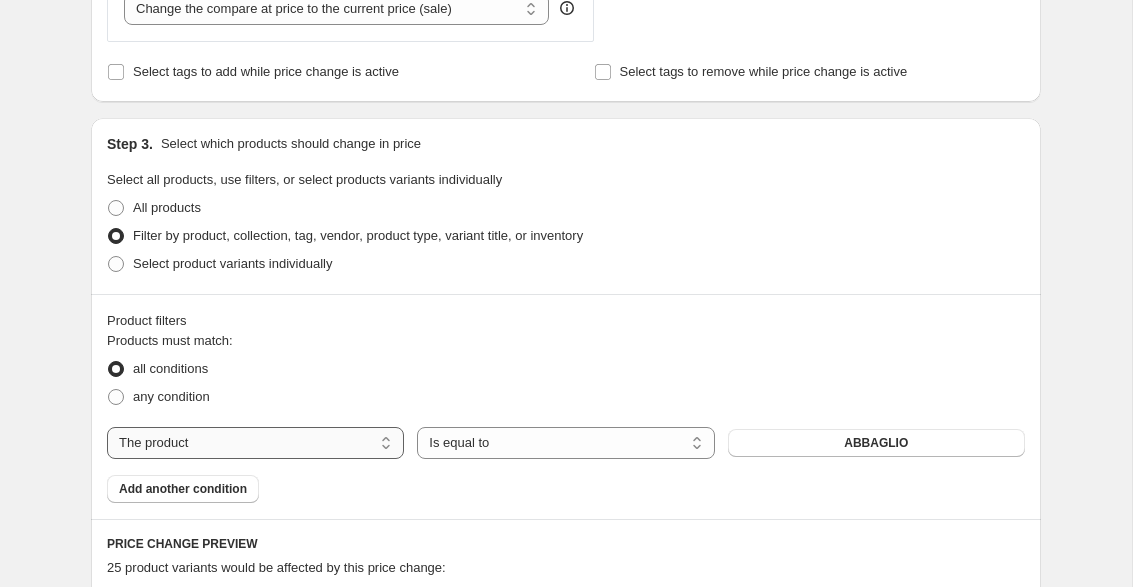 click on "The product The product's collection The product's vendor The product's status The variant's title Inventory quantity" at bounding box center (255, 443) 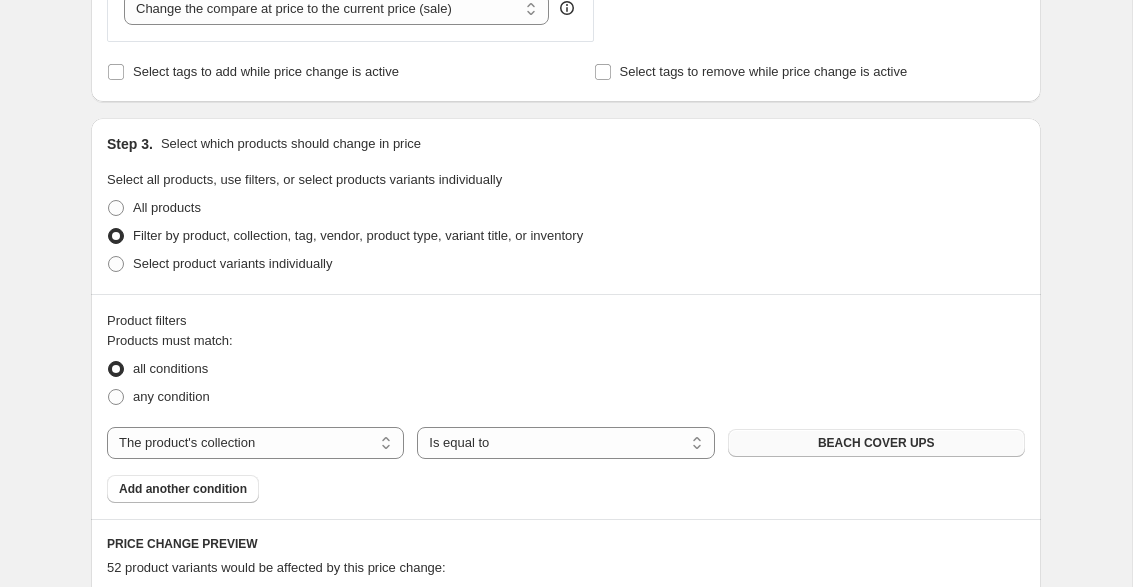 click on "BEACH COVER UPS" at bounding box center (876, 443) 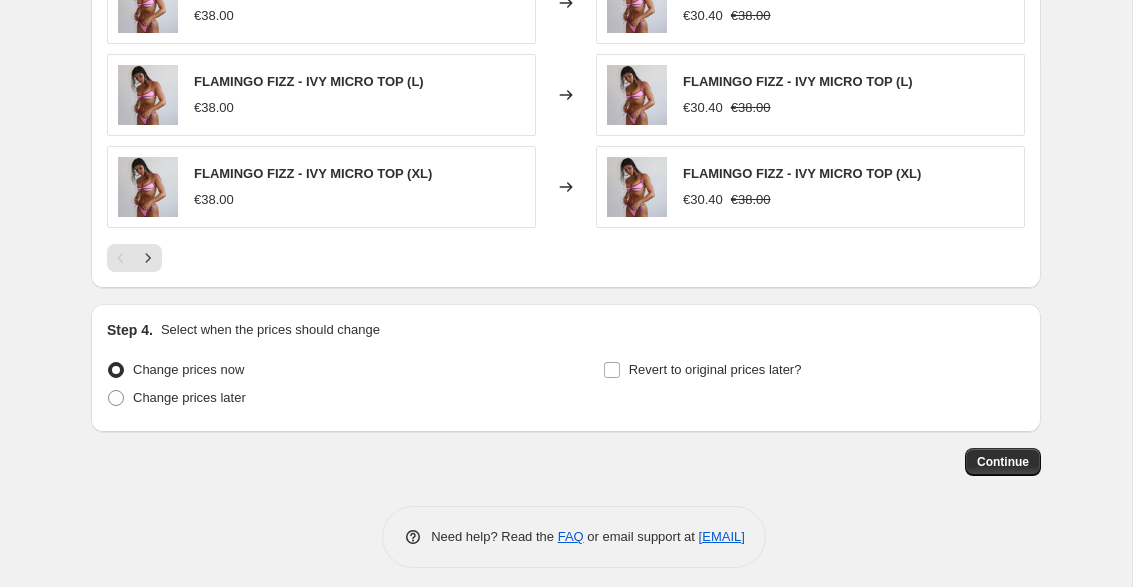 scroll, scrollTop: 1637, scrollLeft: 0, axis: vertical 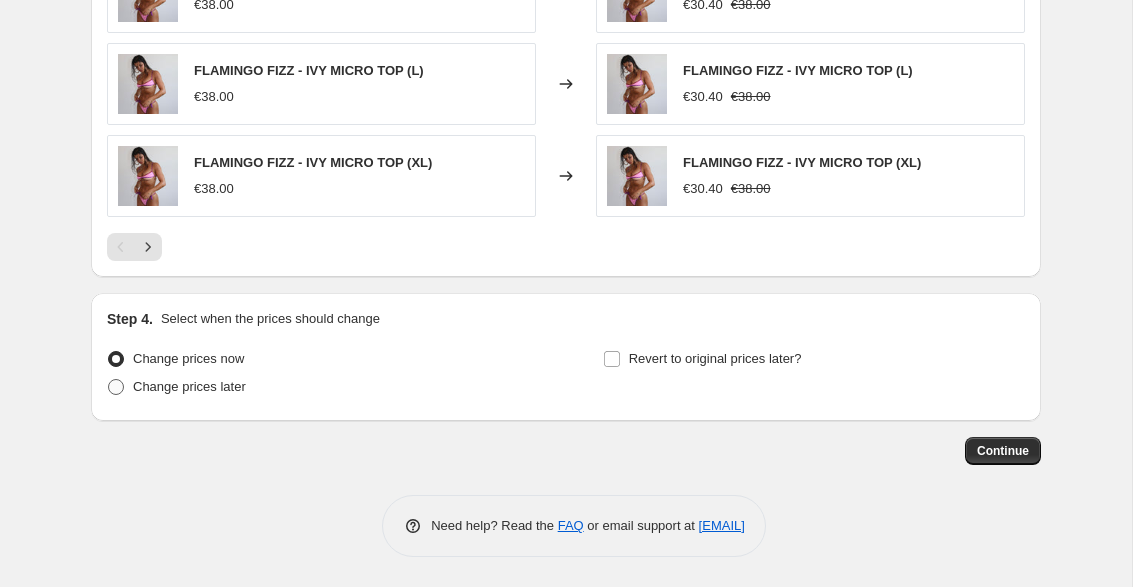 click at bounding box center (116, 387) 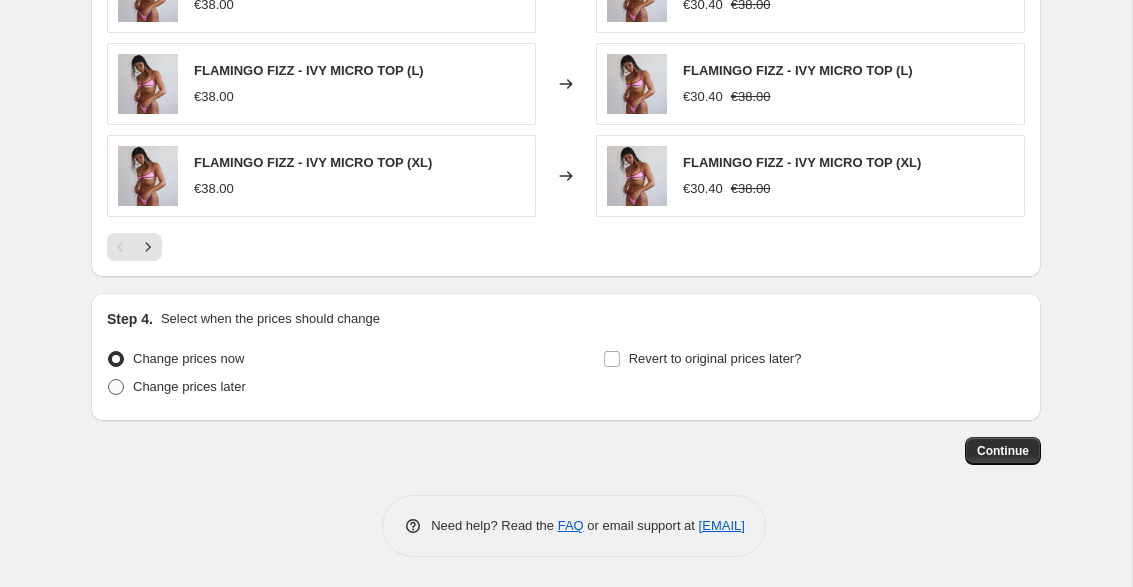 radio on "true" 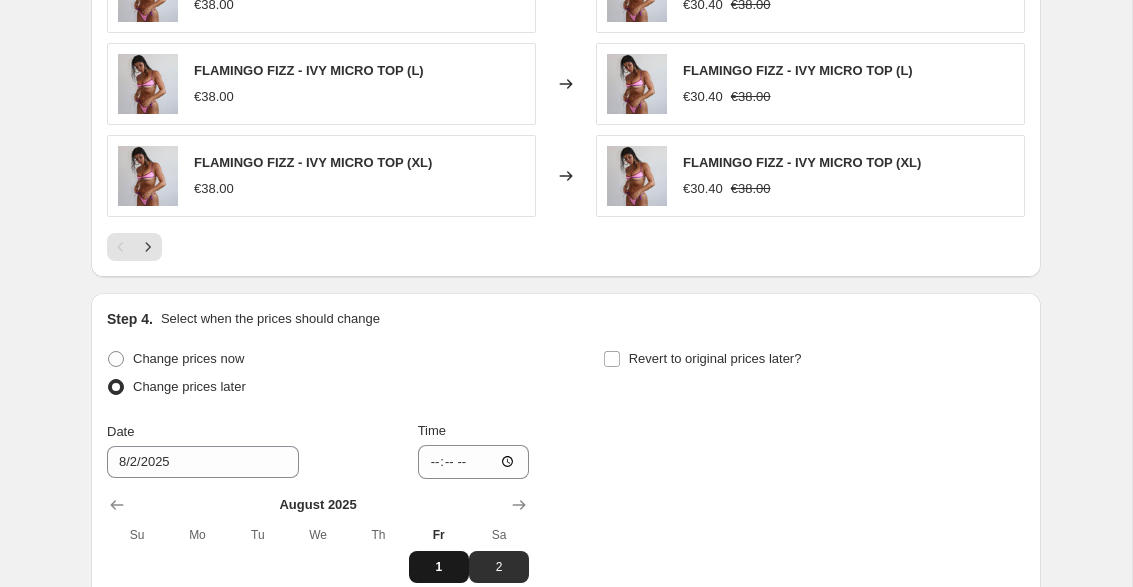 click on "1" at bounding box center [439, 567] 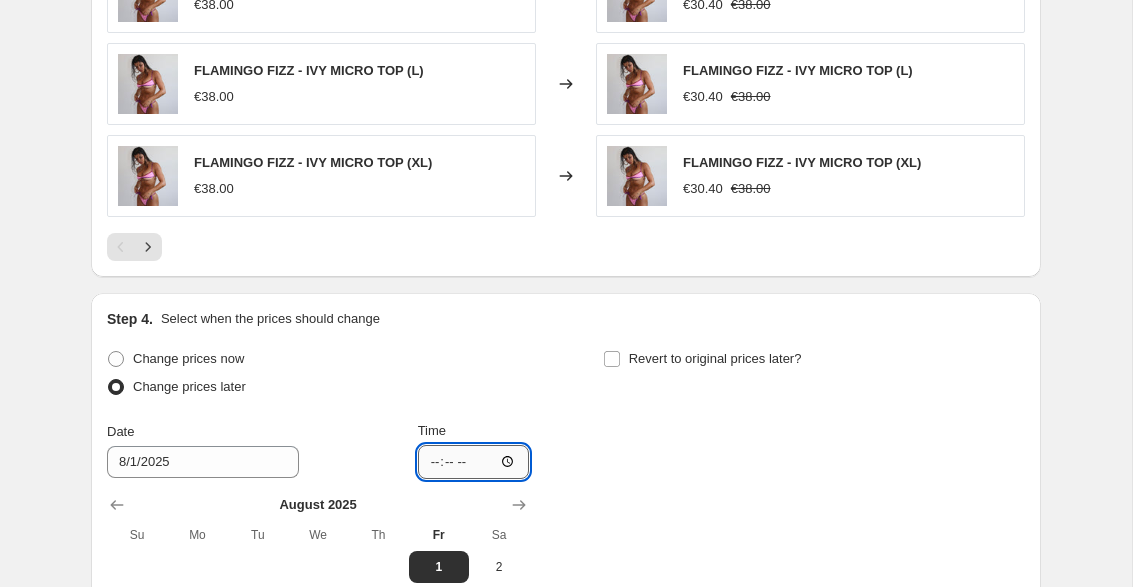 click on "[TIME]" at bounding box center [474, 462] 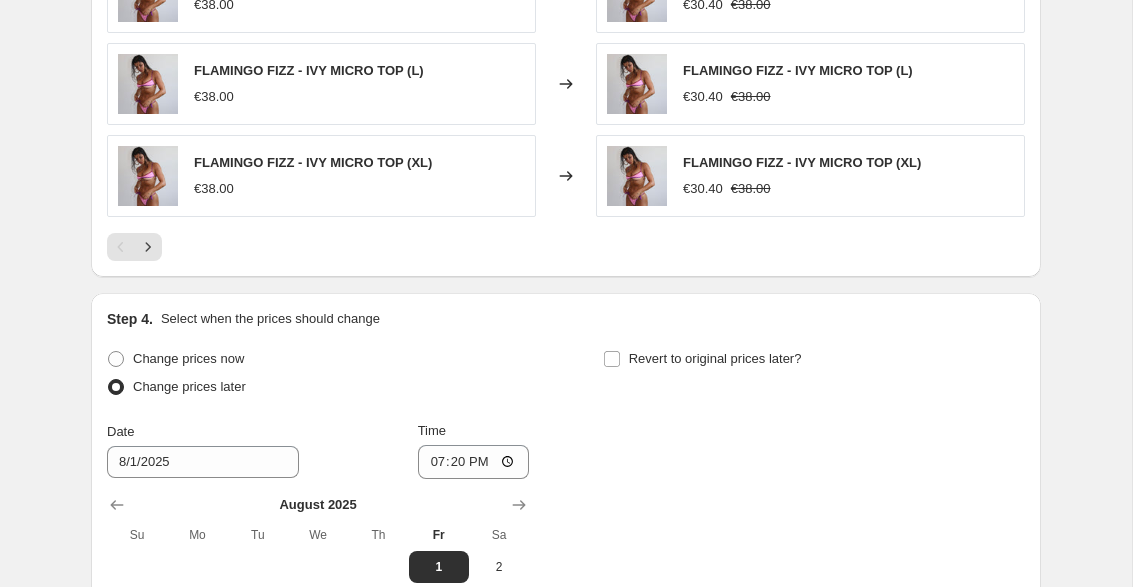 click on "Change prices now Change prices later Date [DATE] Time [TIME] August   2025 Su Mo Tu We Th Fr Sa 1 2 3 4 5 6 7 8 9 10 11 12 13 14 15 16 17 18 19 20 21 22 23 24 25 26 27 28 29 30 31 Revert to original prices later?" at bounding box center [566, 544] 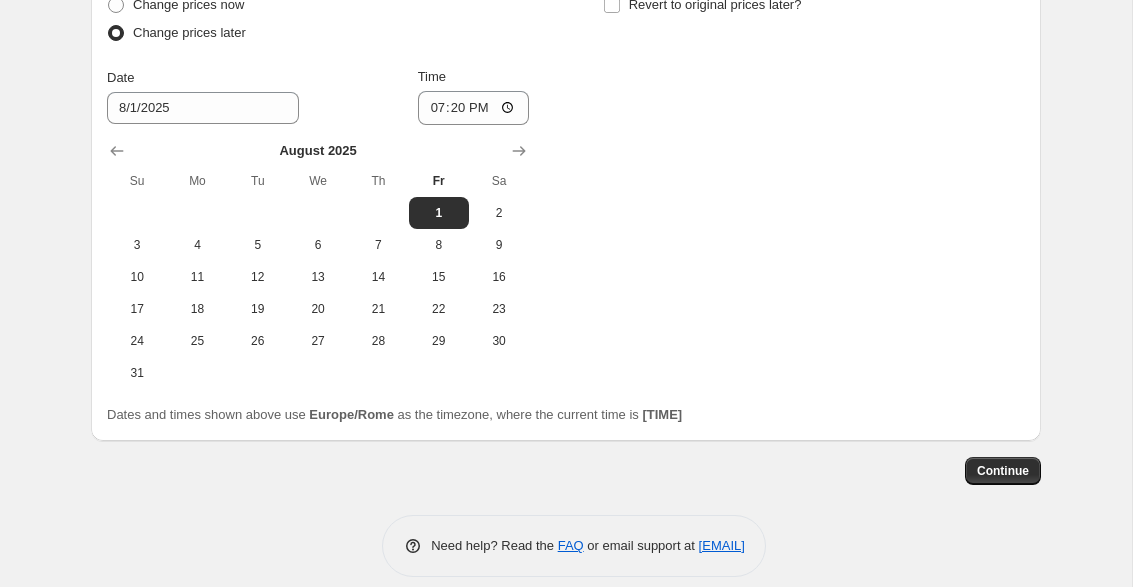 scroll, scrollTop: 2011, scrollLeft: 0, axis: vertical 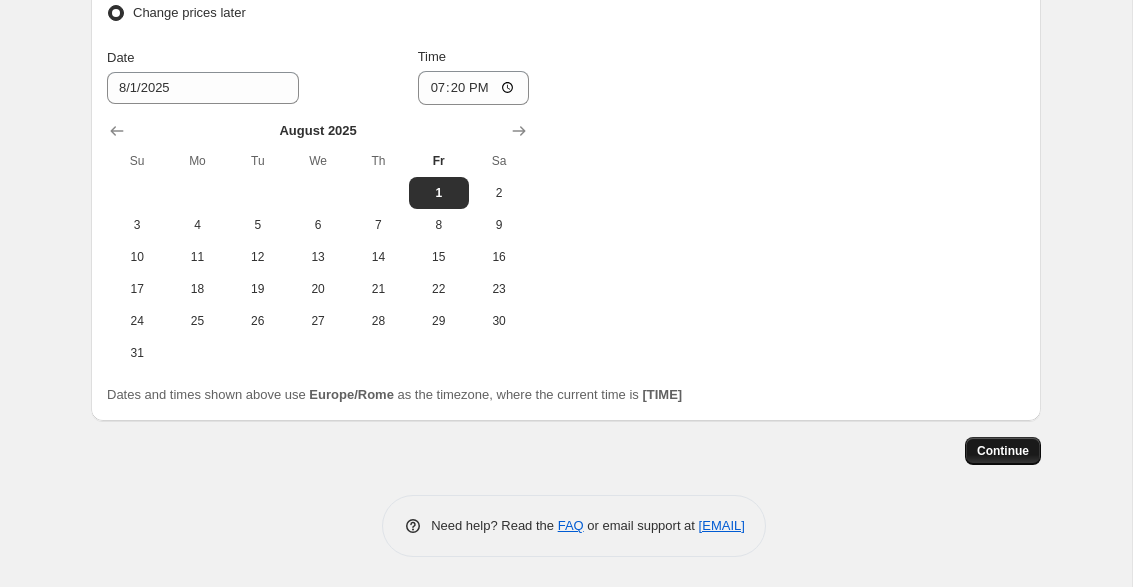 click on "Continue" at bounding box center [1003, 451] 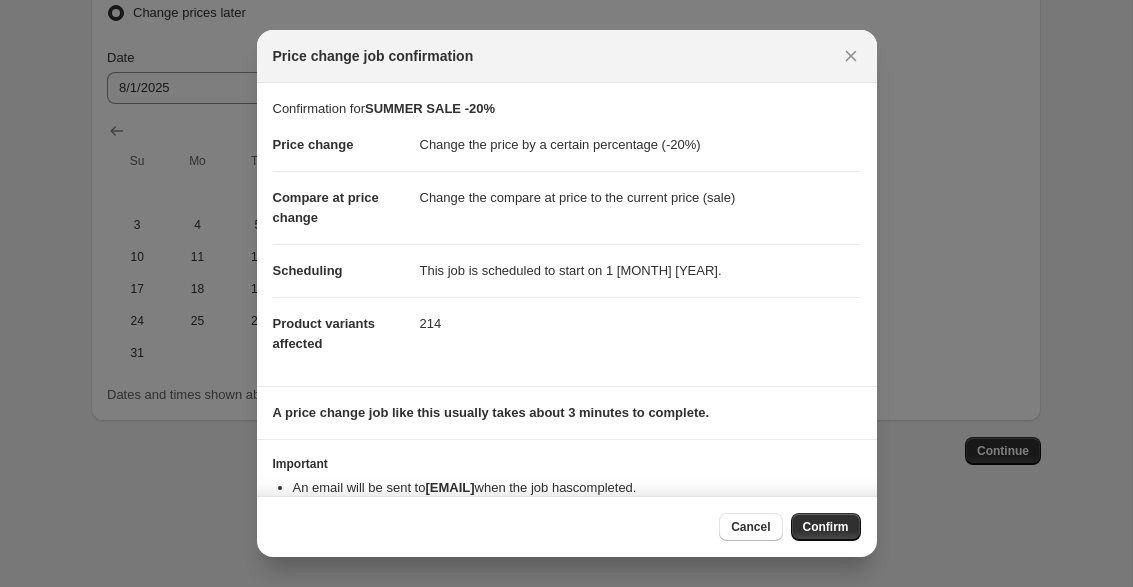 scroll, scrollTop: 46, scrollLeft: 0, axis: vertical 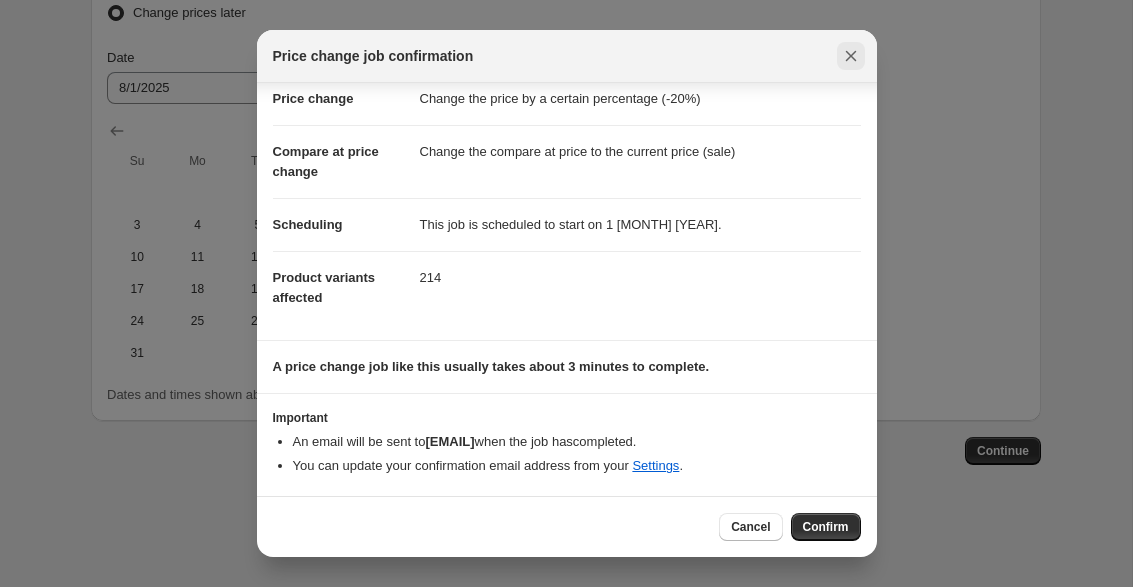 click 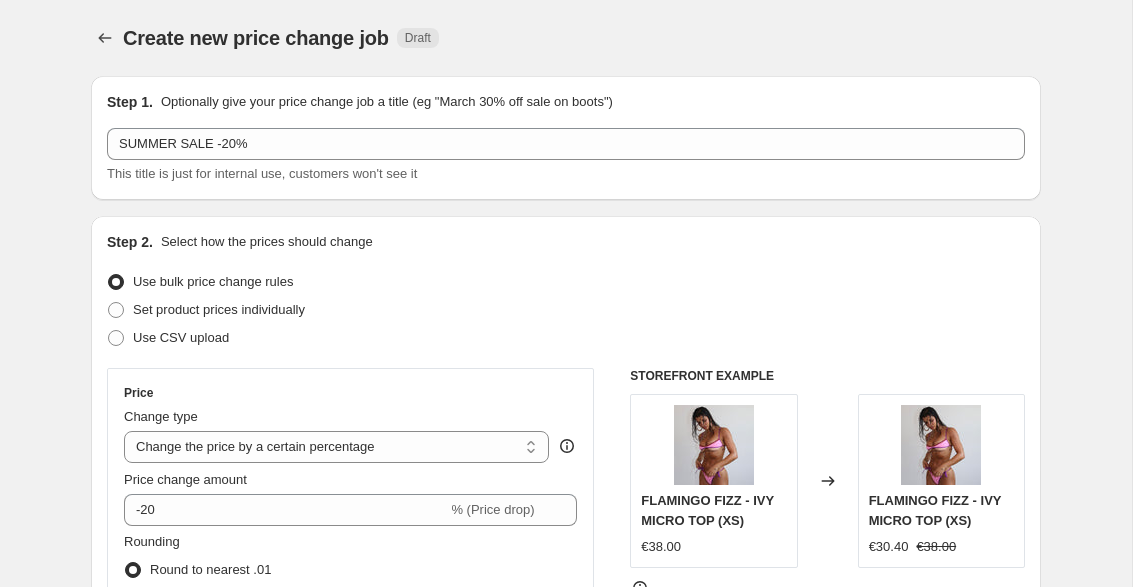 scroll, scrollTop: 2011, scrollLeft: 0, axis: vertical 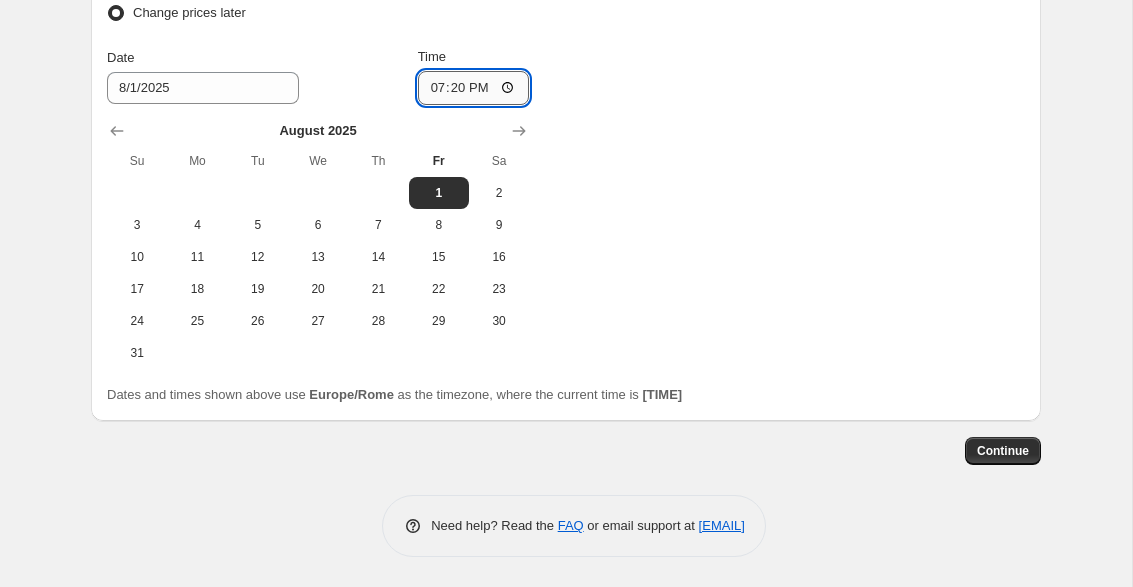 click on "19:20" at bounding box center (474, 88) 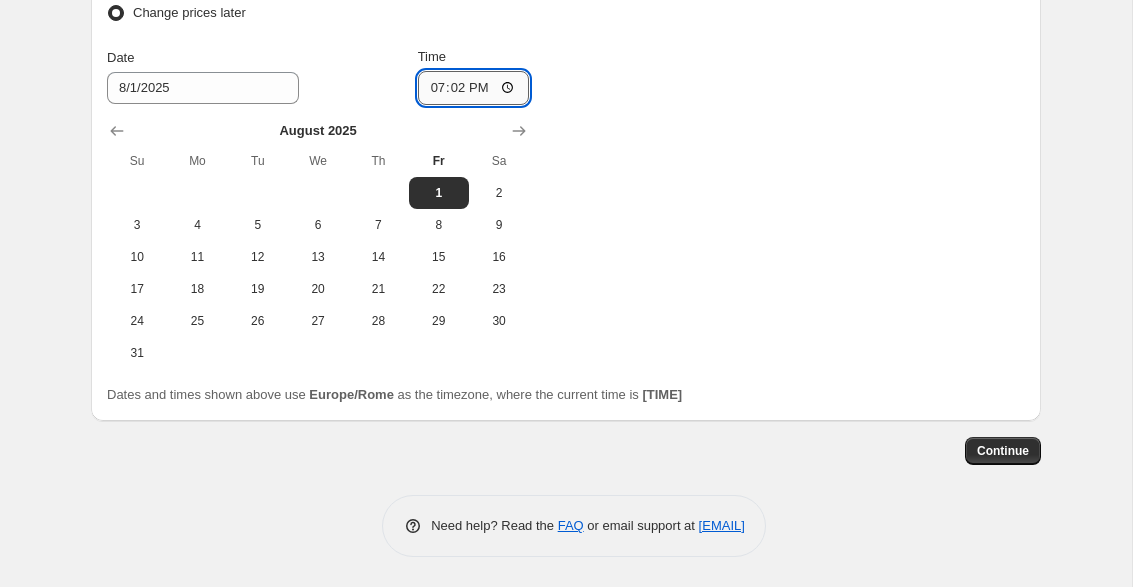 type on "19:23" 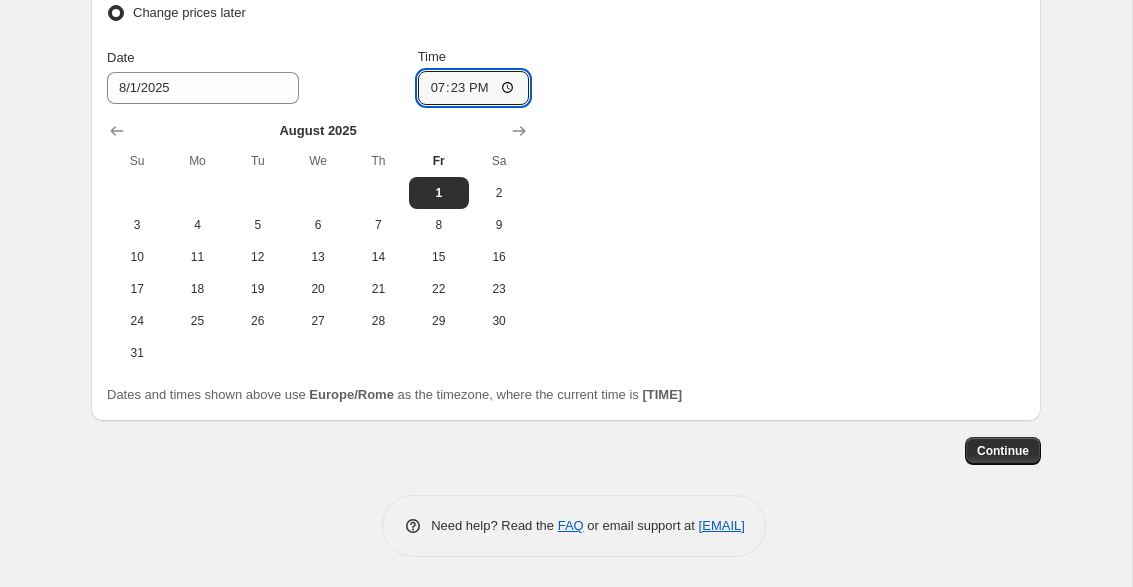 click on "Change prices now Change prices later Date [DATE] Time [TIME] August   2025 Su Mo Tu We Th Fr Sa 1 2 3 4 5 6 7 8 9 10 11 12 13 14 15 16 17 18 19 20 21 22 23 24 25 26 27 28 29 30 31 Revert to original prices later?" at bounding box center (566, 170) 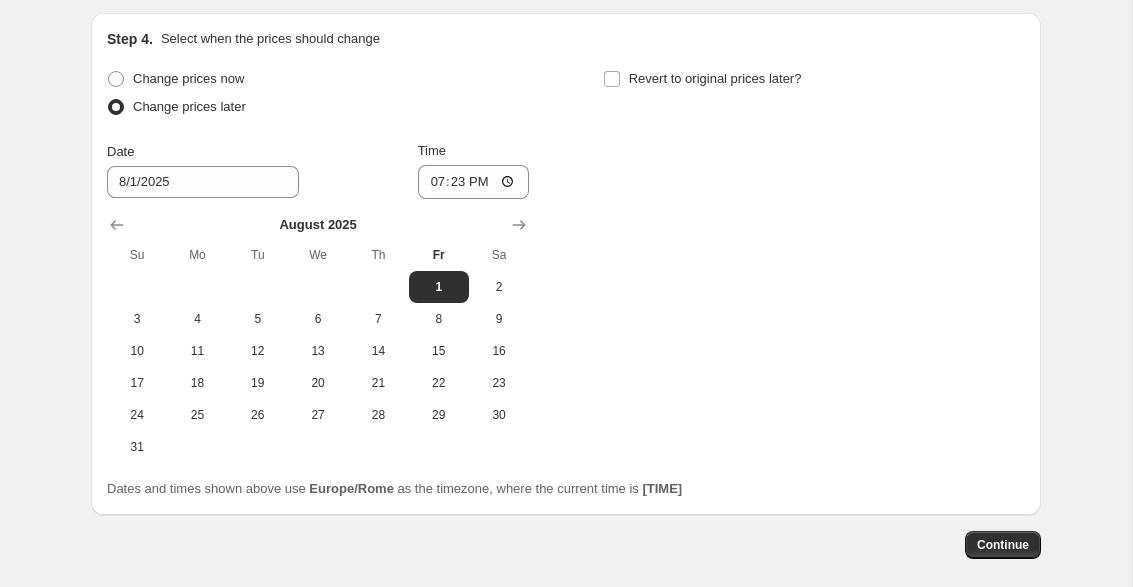 scroll, scrollTop: 2011, scrollLeft: 0, axis: vertical 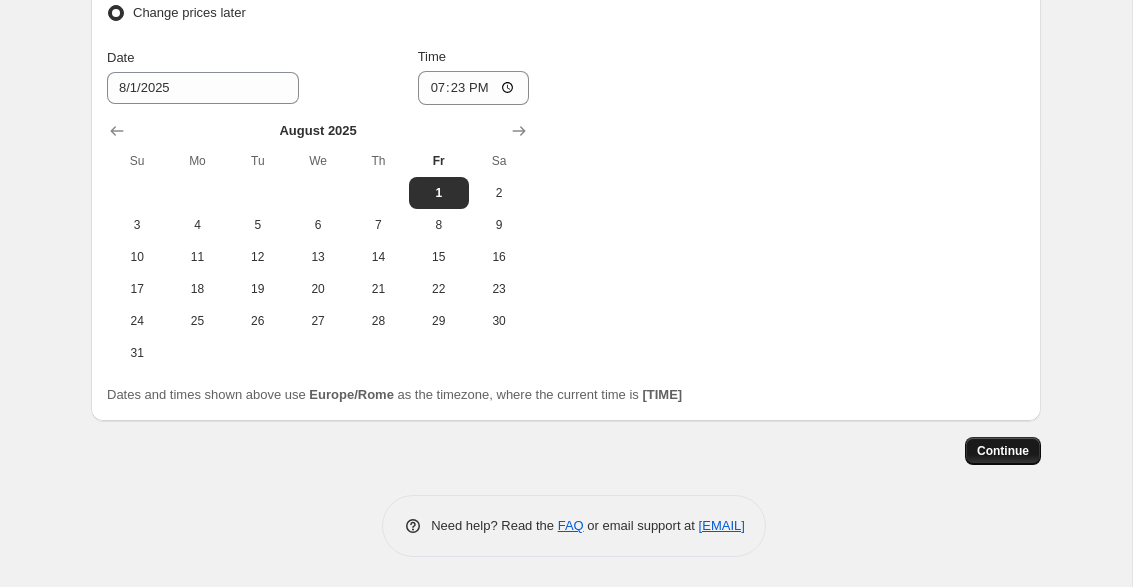 click on "Continue" at bounding box center (1003, 451) 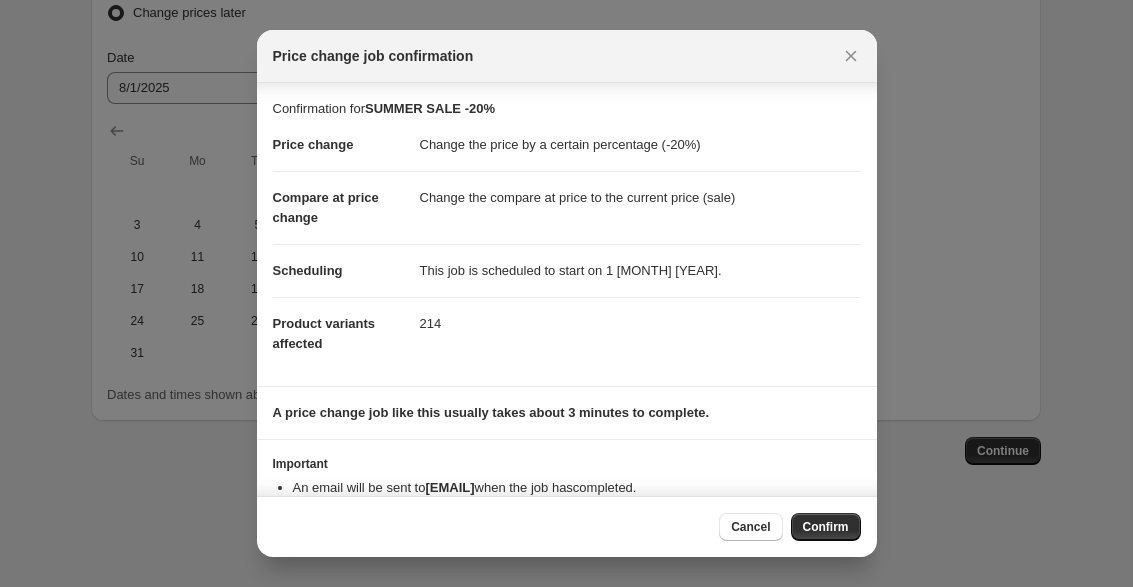 scroll, scrollTop: 46, scrollLeft: 0, axis: vertical 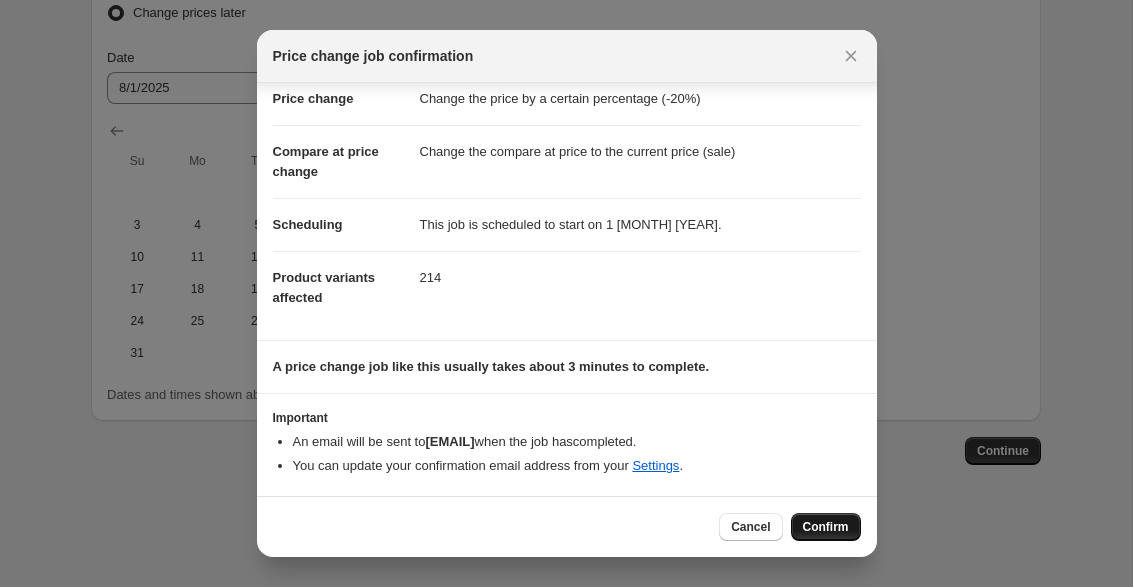click on "Confirm" at bounding box center [826, 527] 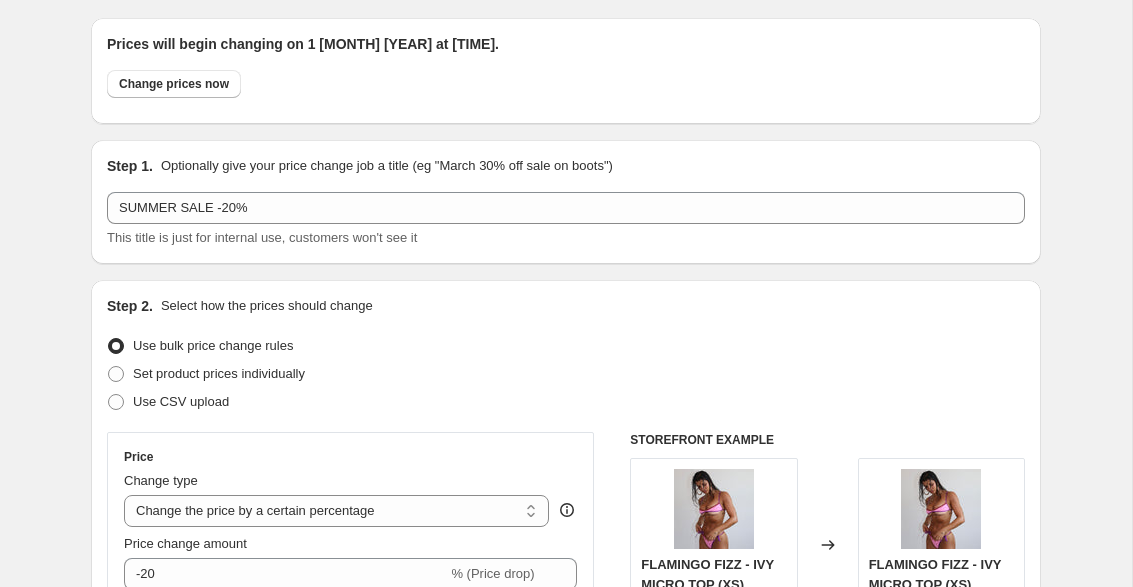 scroll, scrollTop: 0, scrollLeft: 0, axis: both 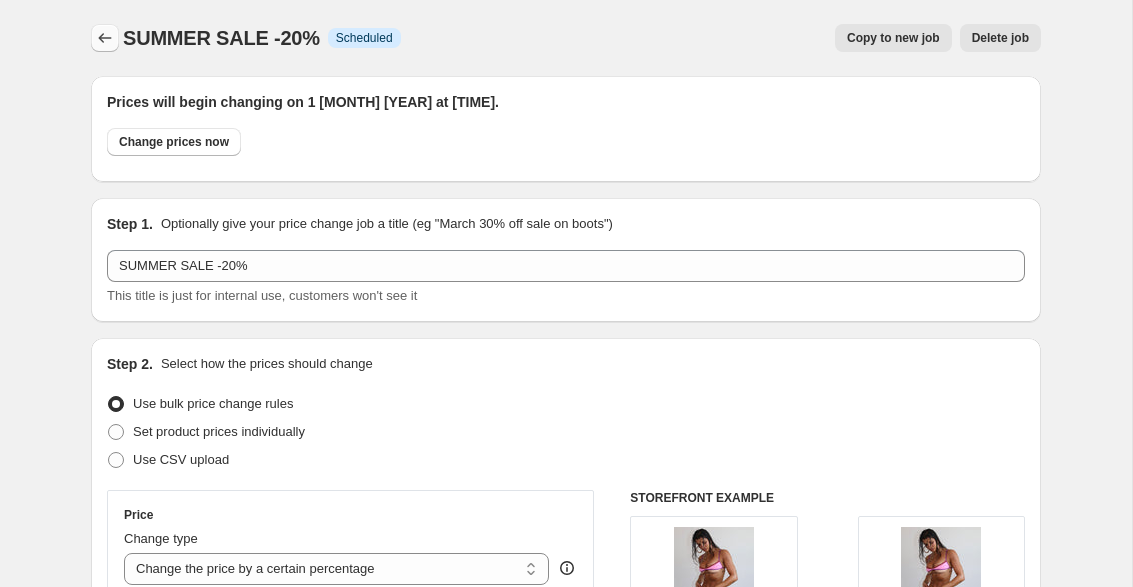 click 